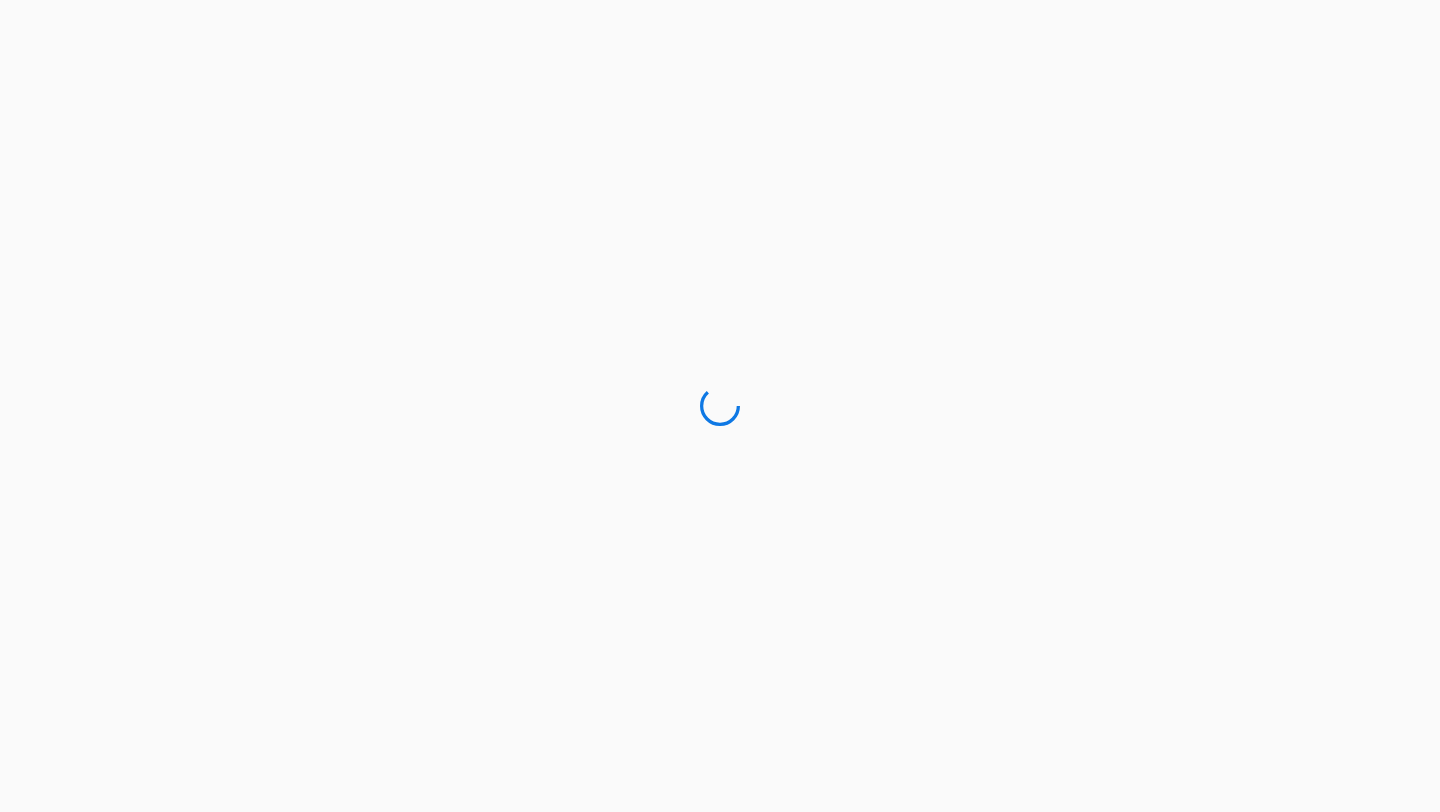 scroll, scrollTop: 0, scrollLeft: 0, axis: both 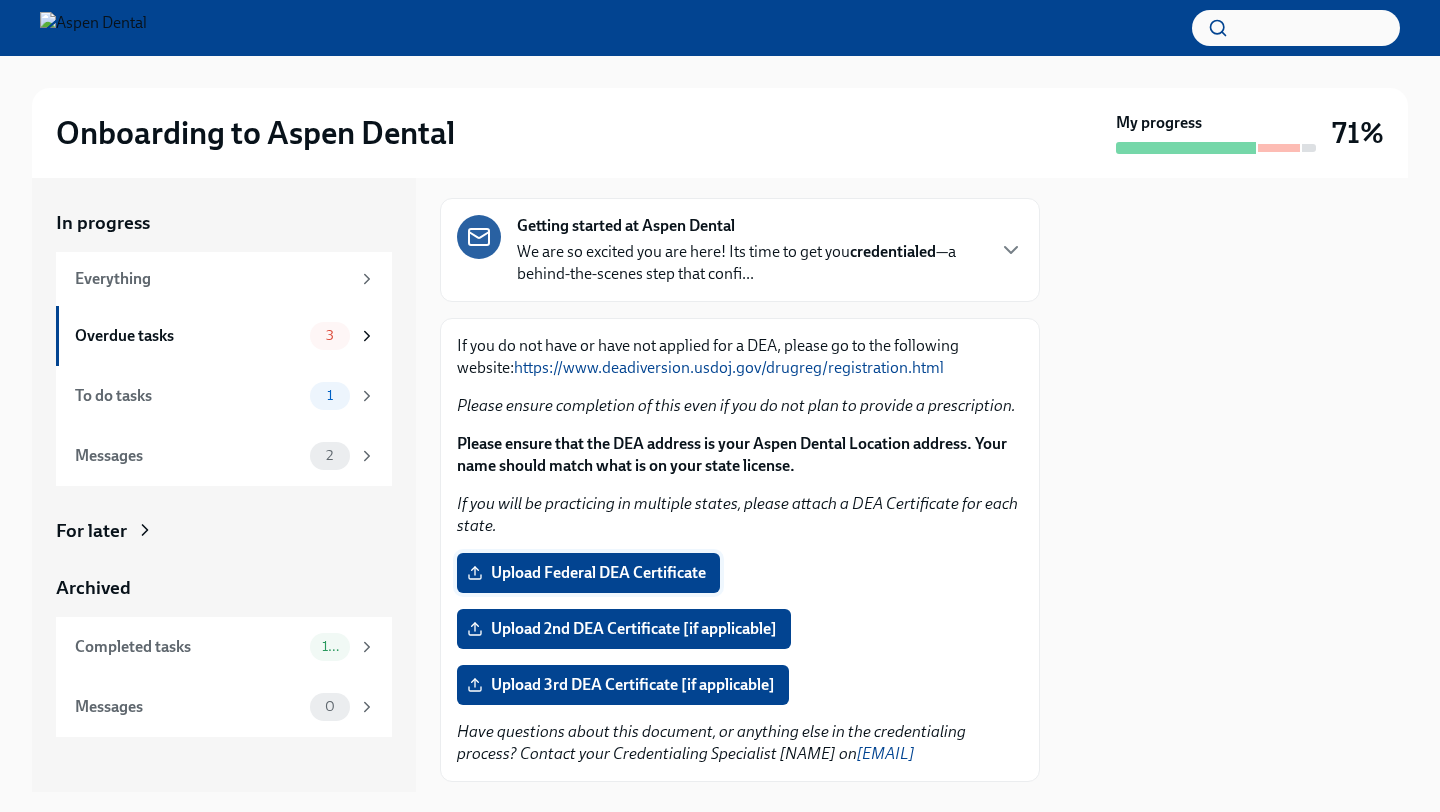 click on "Upload Federal DEA Certificate" at bounding box center [588, 573] 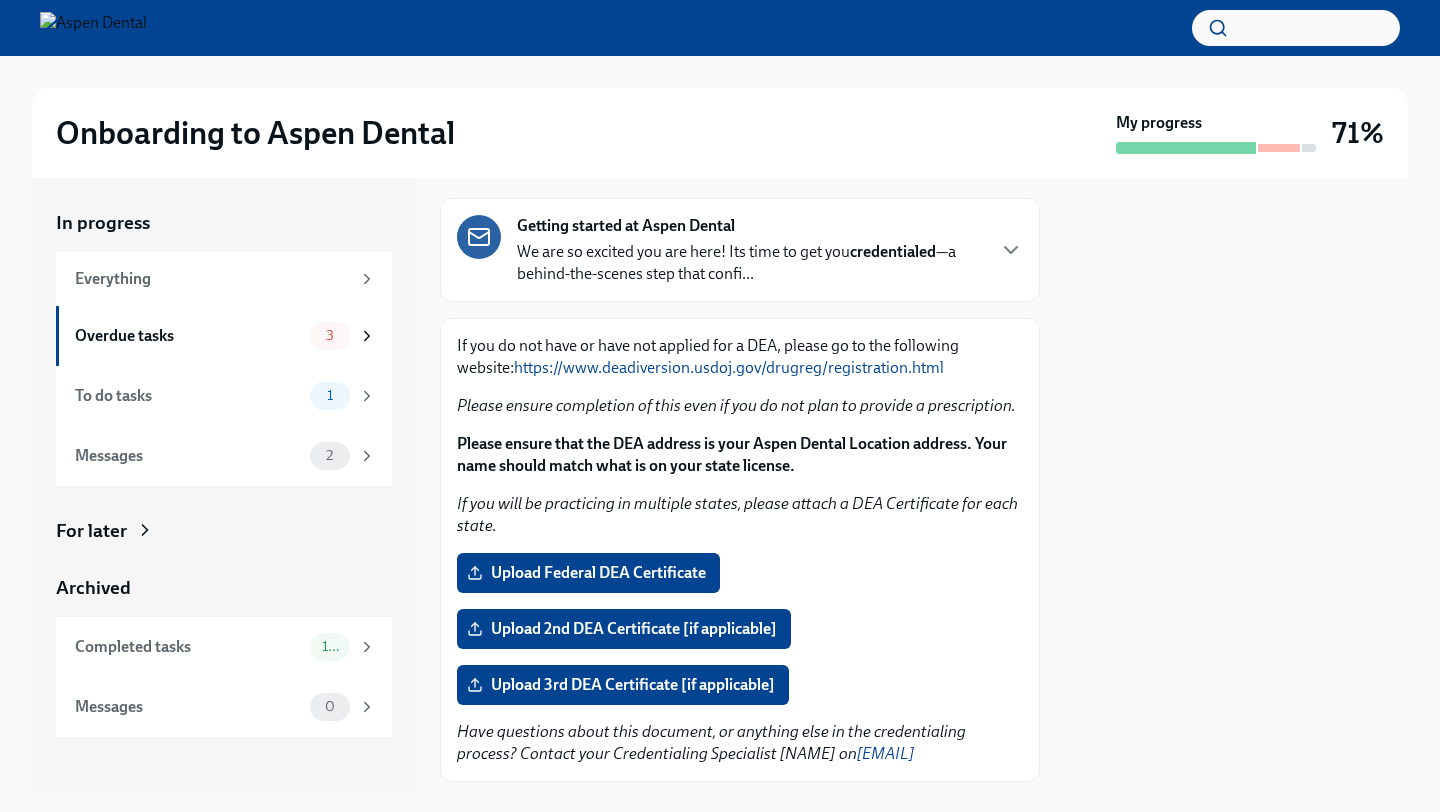 scroll, scrollTop: 268, scrollLeft: 0, axis: vertical 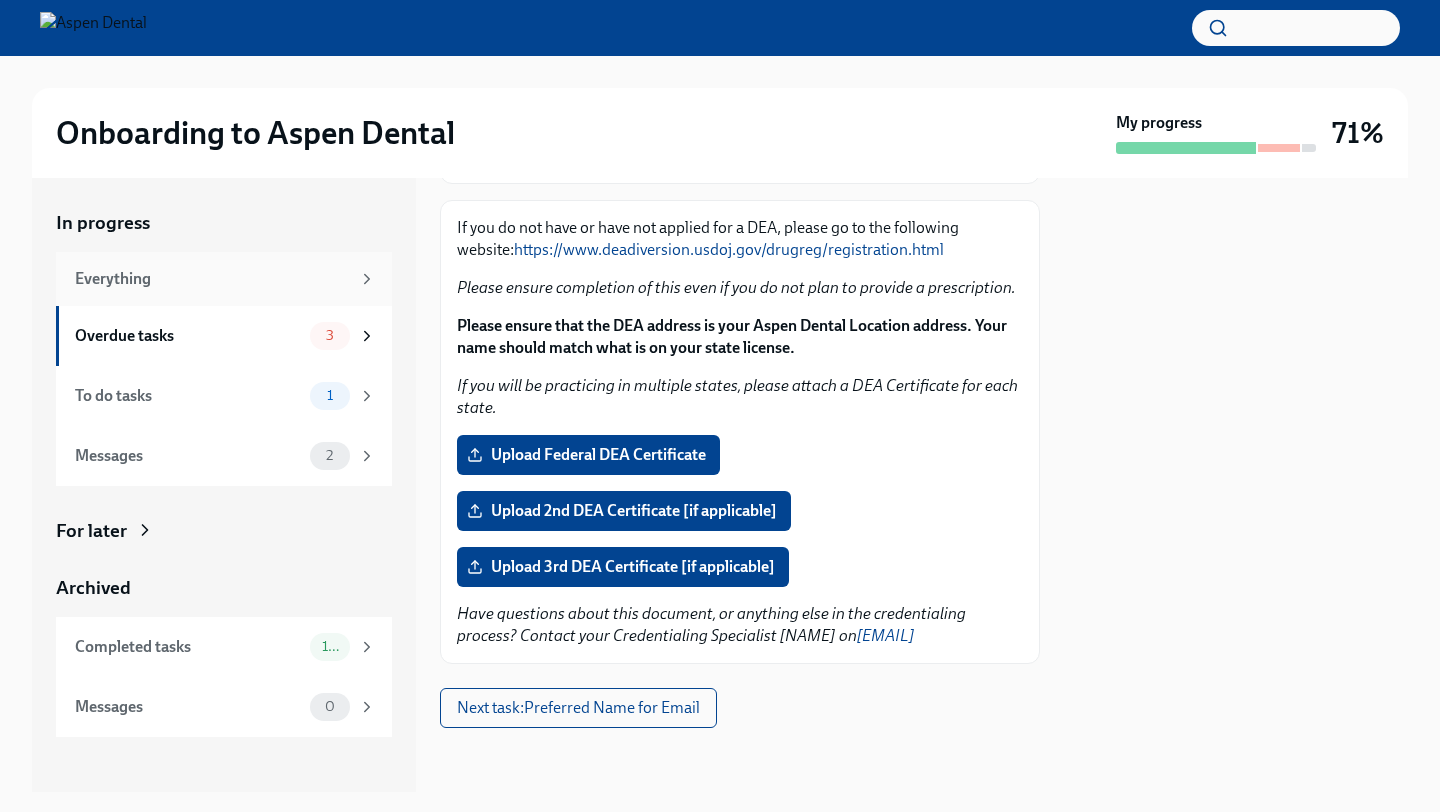 click on "Everything" at bounding box center [212, 279] 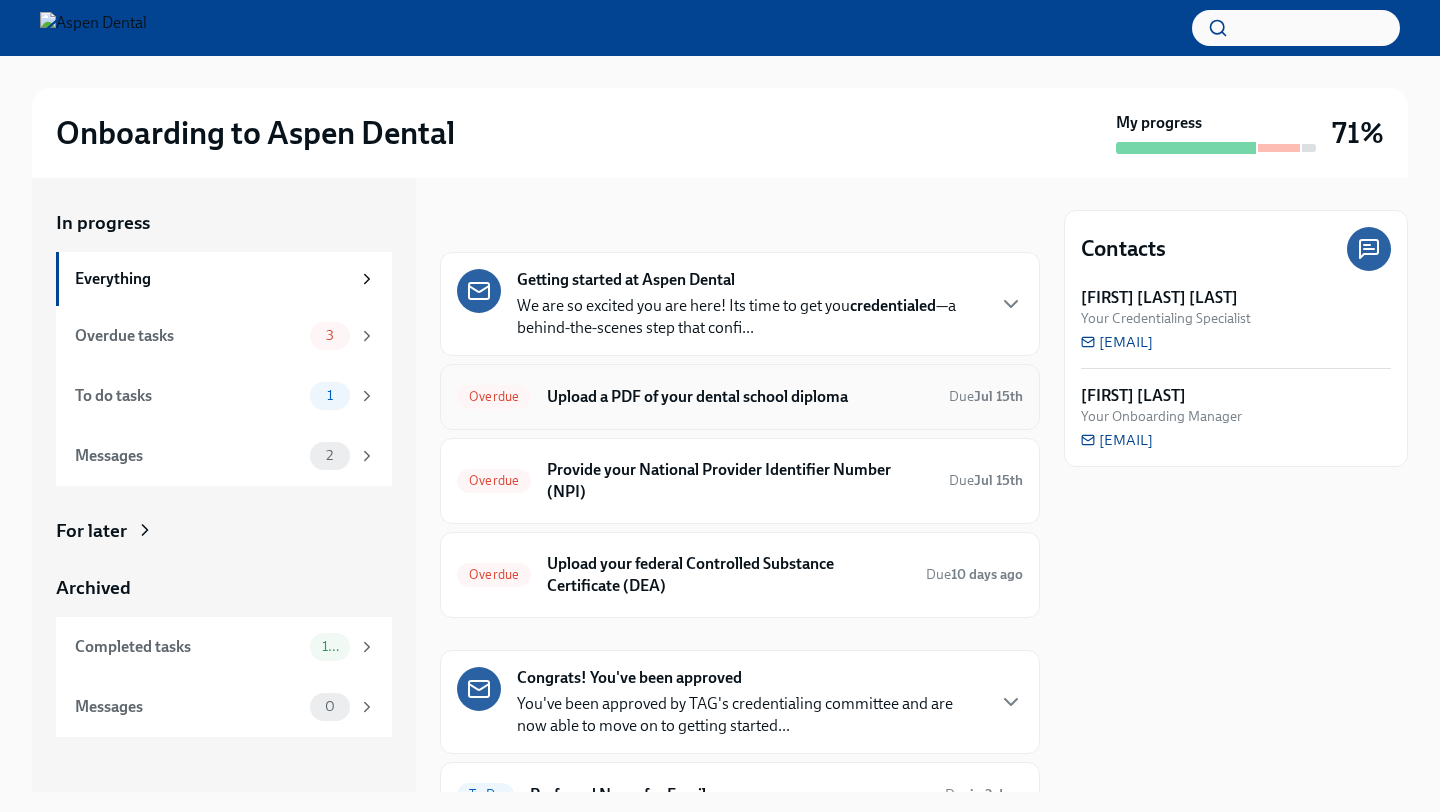 click on "Upload a PDF of your dental school diploma" at bounding box center [740, 397] 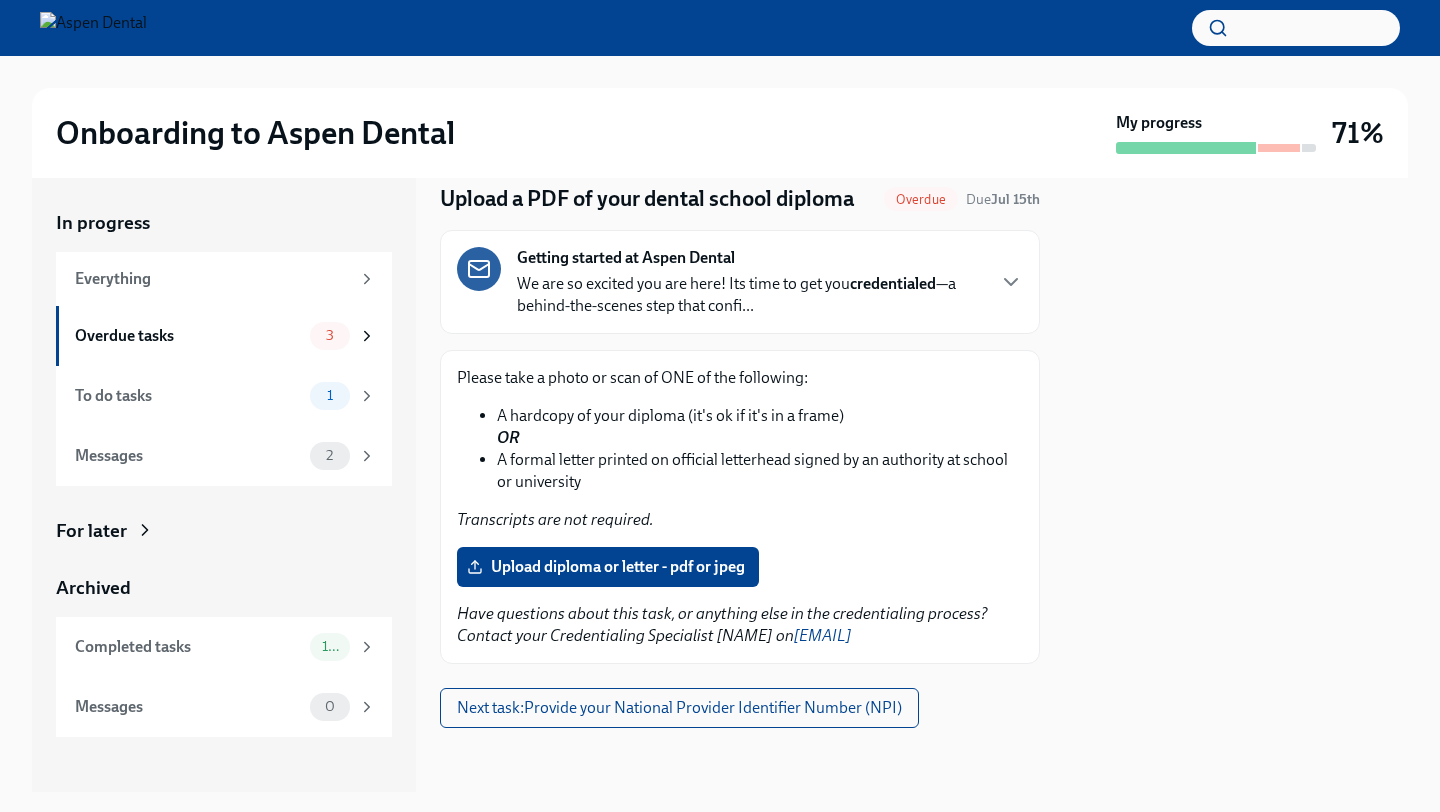 scroll, scrollTop: 79, scrollLeft: 0, axis: vertical 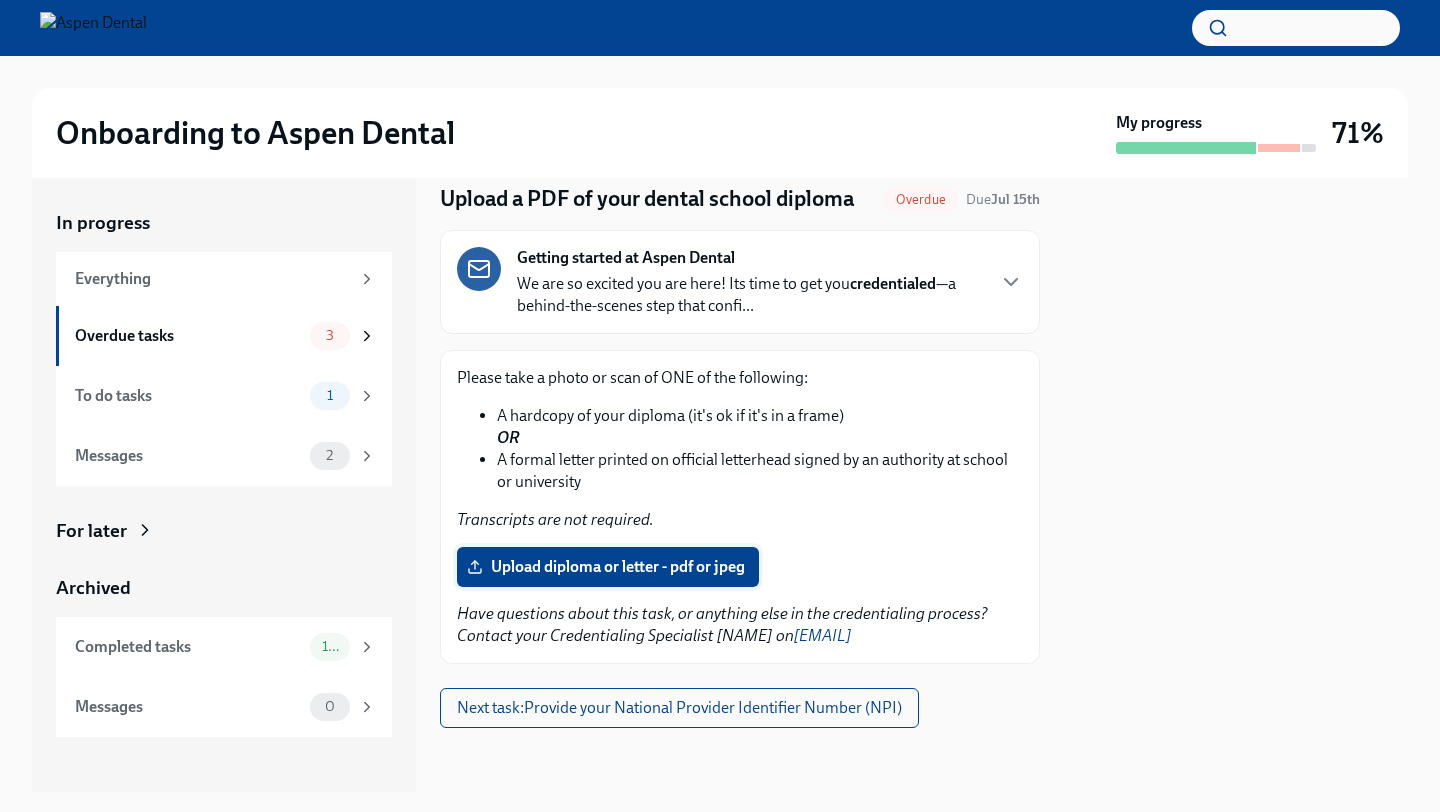 click on "Upload diploma or letter - pdf or jpeg" at bounding box center (608, 567) 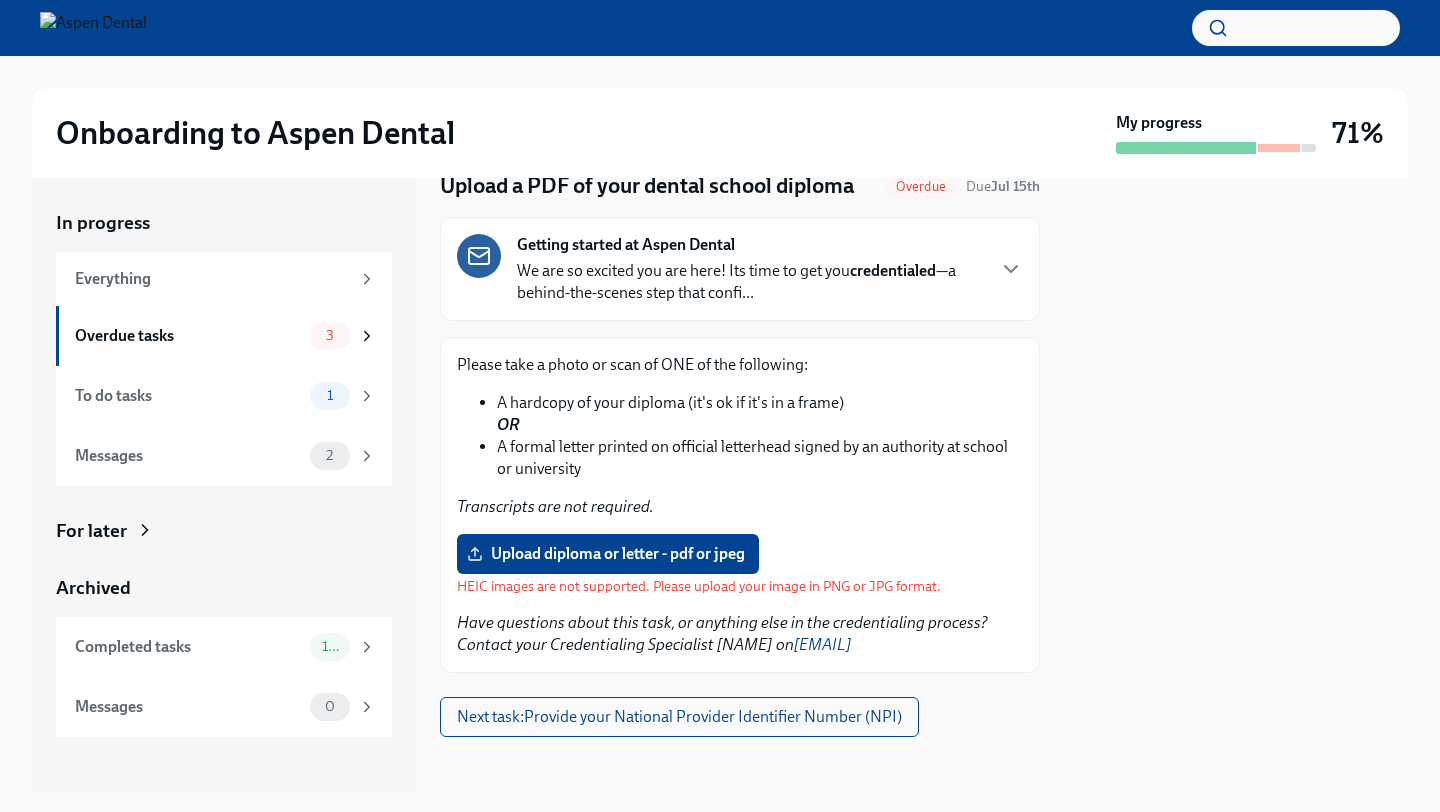 scroll, scrollTop: 110, scrollLeft: 0, axis: vertical 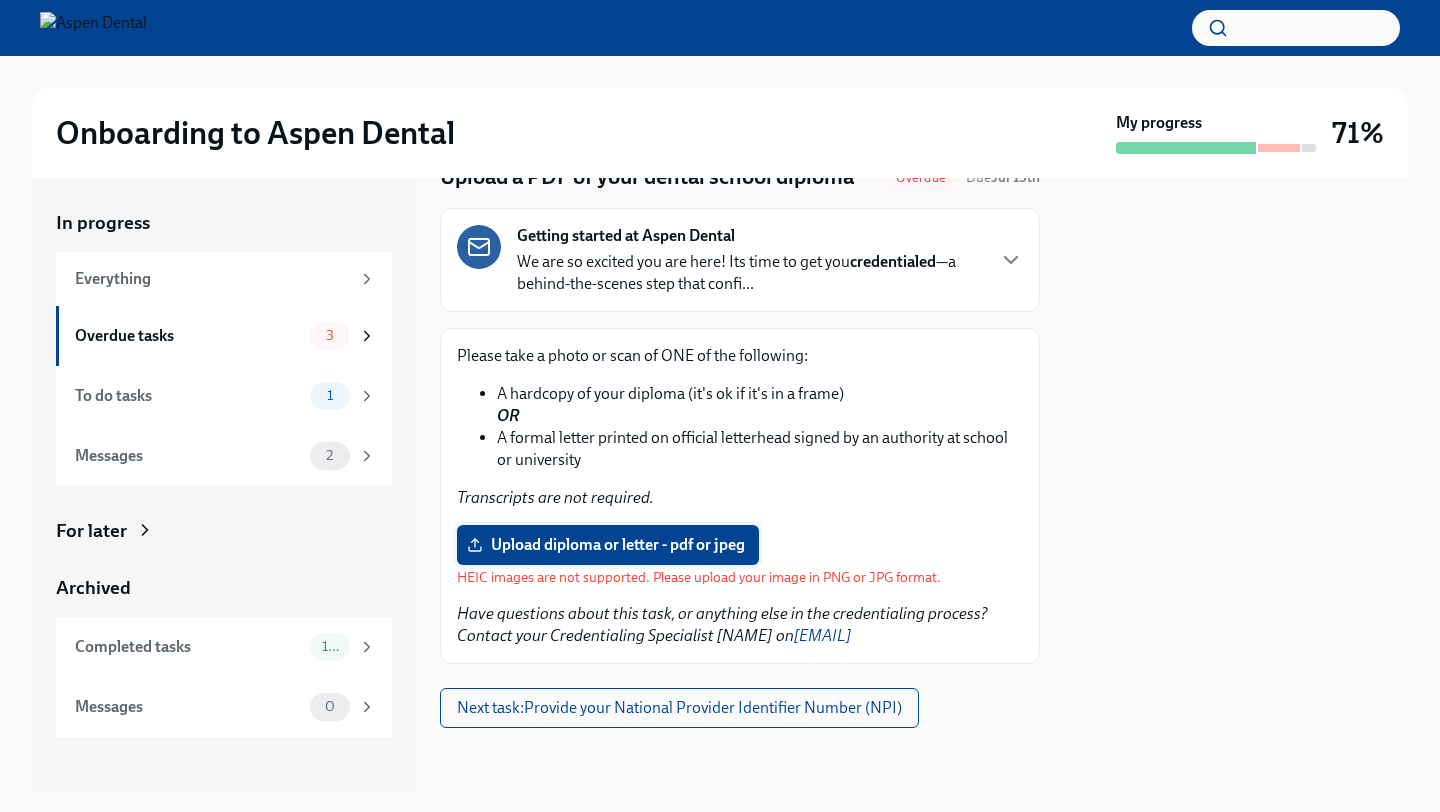 click on "Upload diploma or letter - pdf or jpeg" at bounding box center (608, 545) 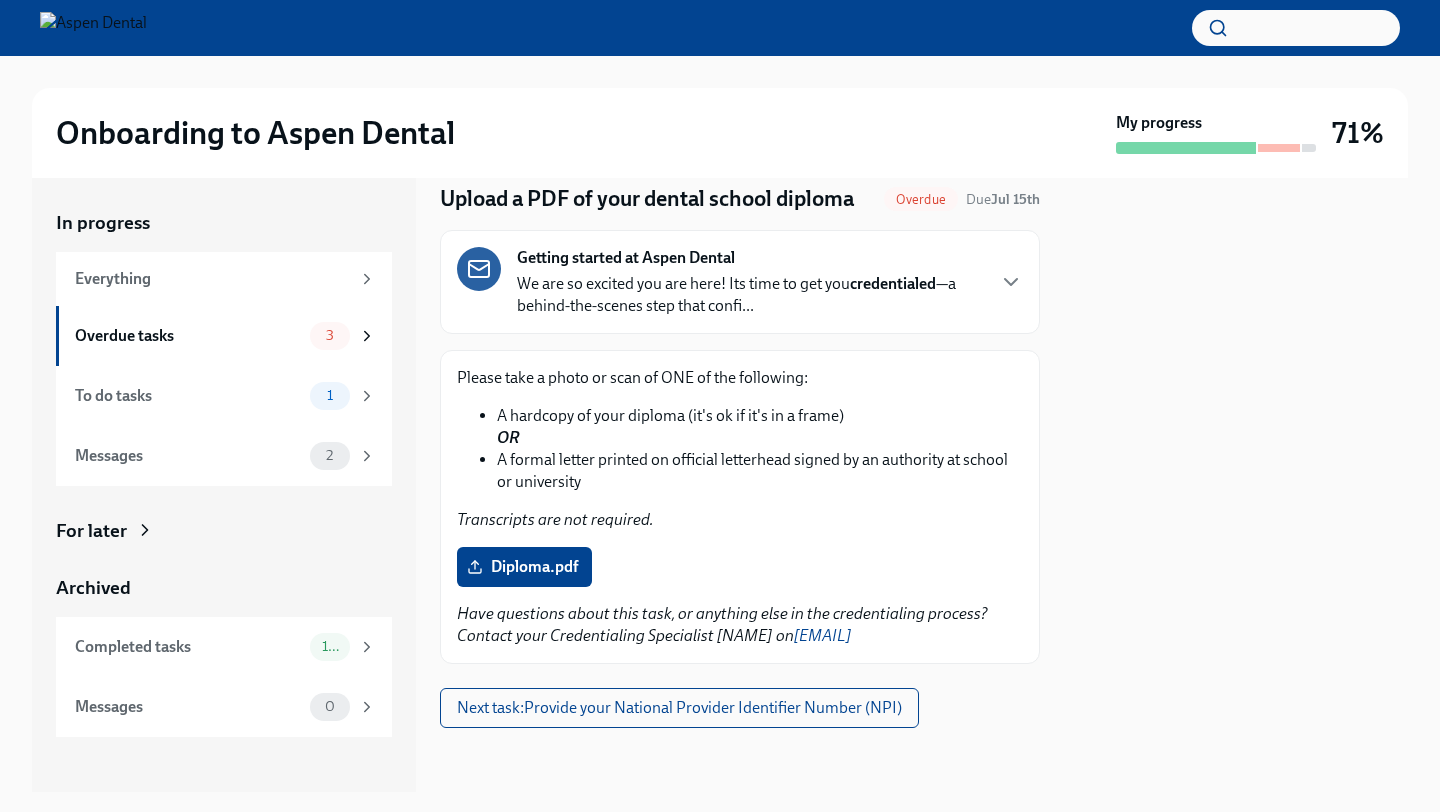 scroll, scrollTop: 59, scrollLeft: 0, axis: vertical 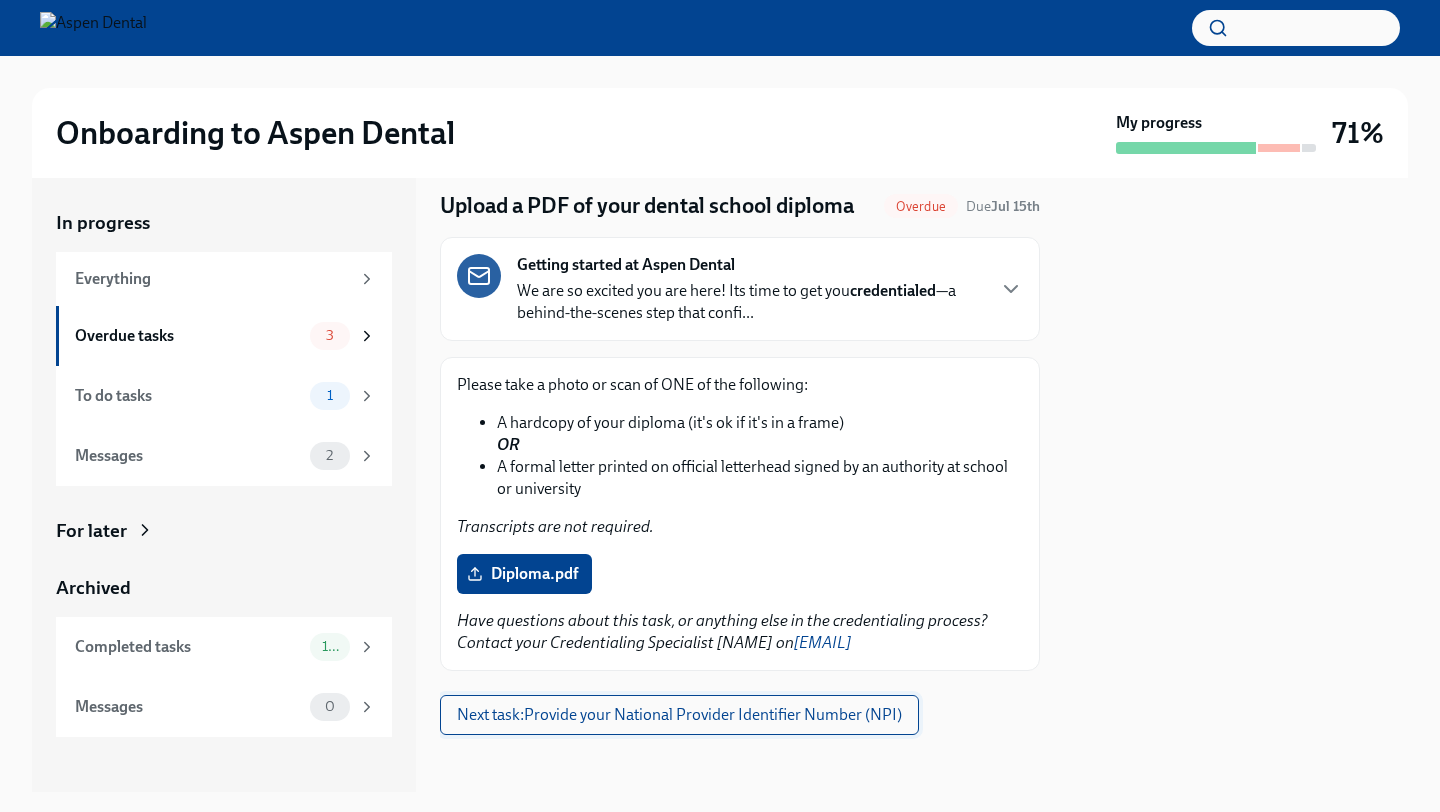 click on "Next task :  Provide your National Provider Identifier Number (NPI)" at bounding box center (679, 715) 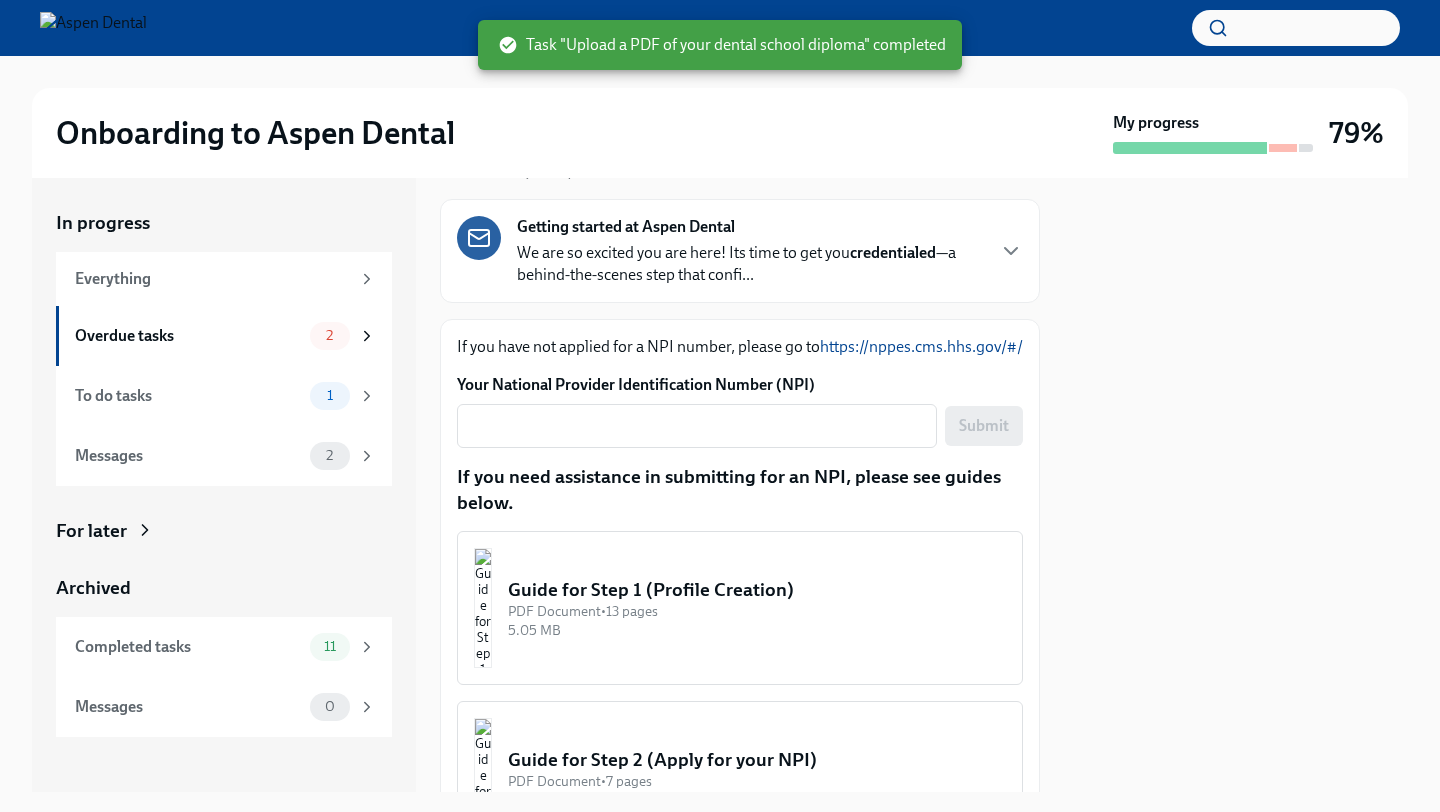 scroll, scrollTop: 134, scrollLeft: 0, axis: vertical 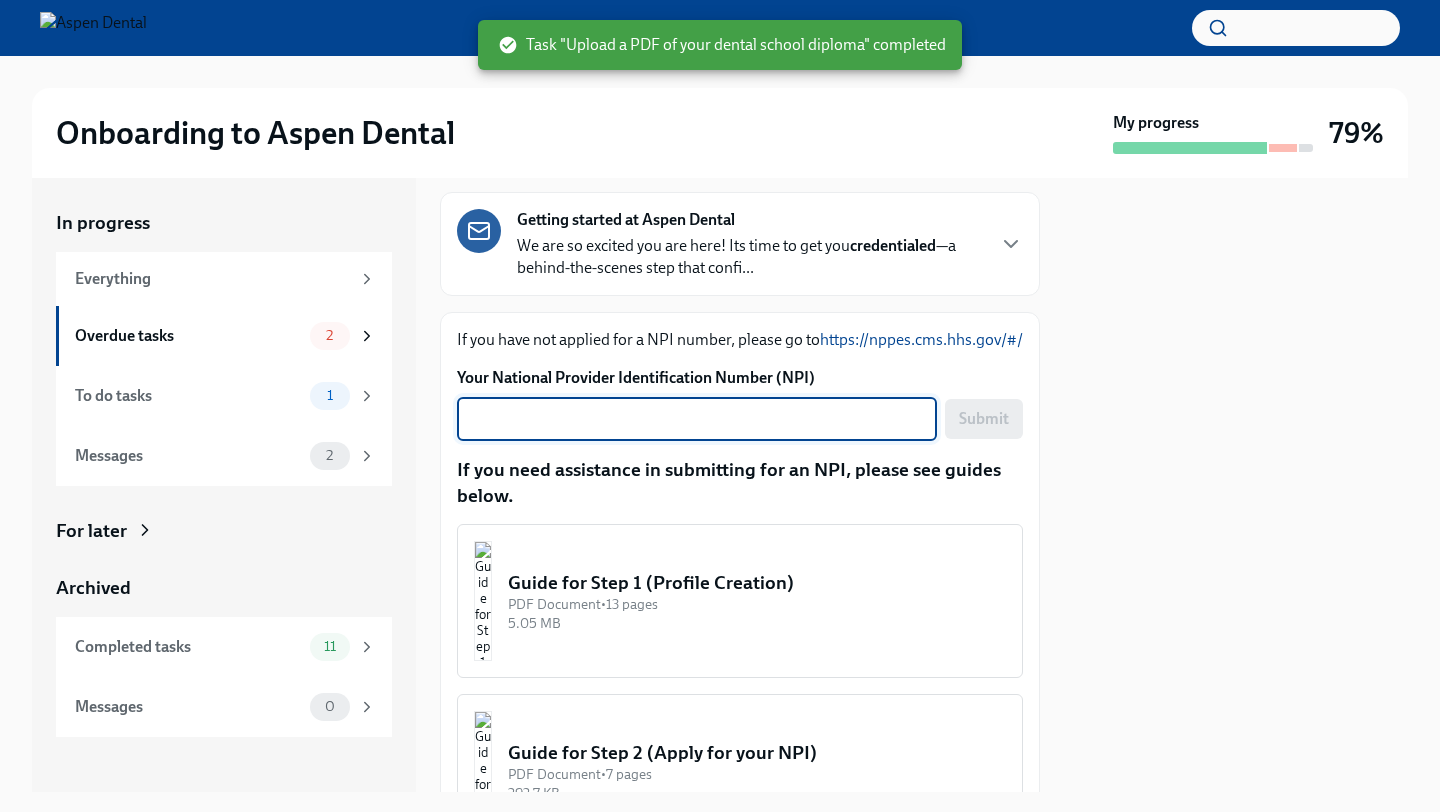 click on "Your National Provider Identification Number (NPI)" at bounding box center (697, 419) 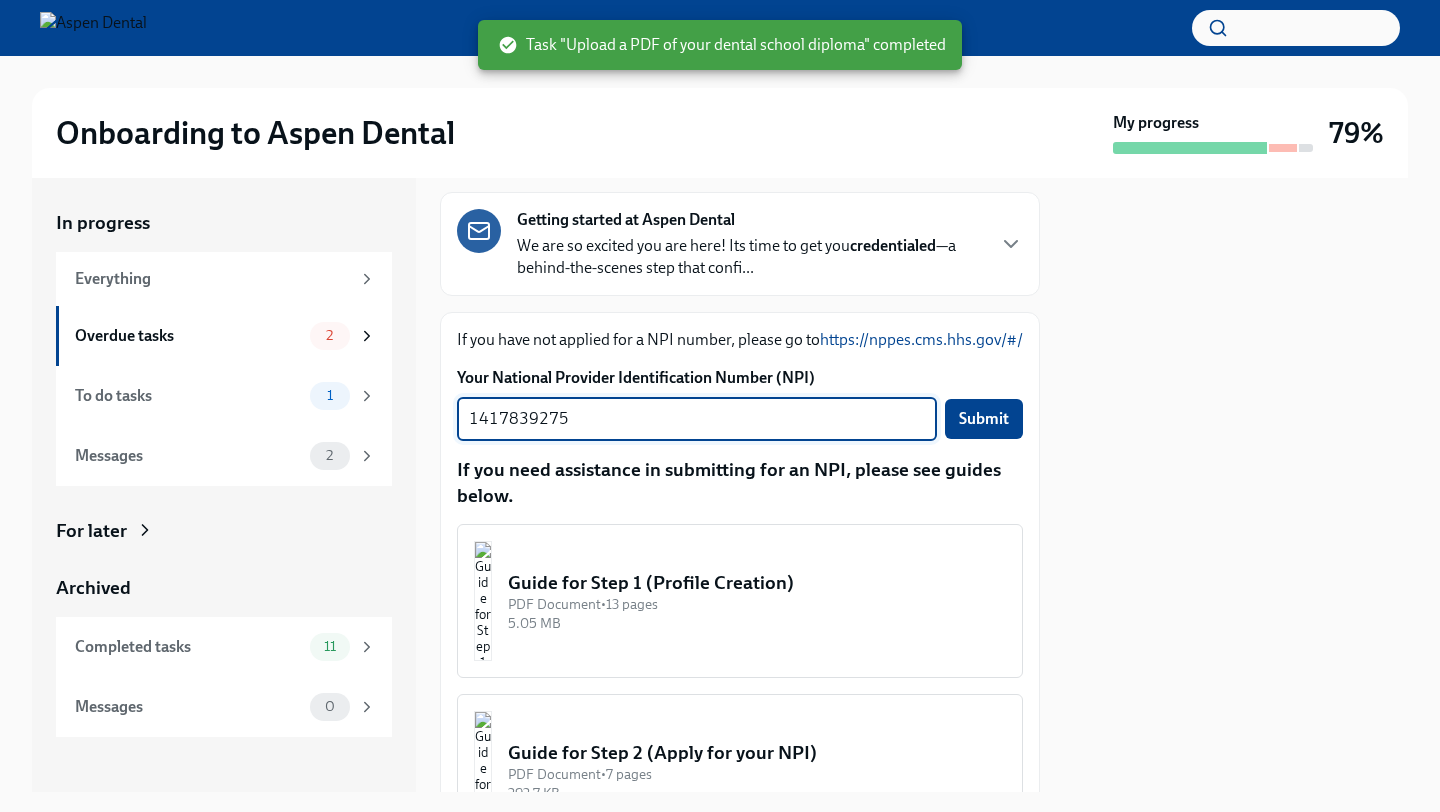 type on "1417839275" 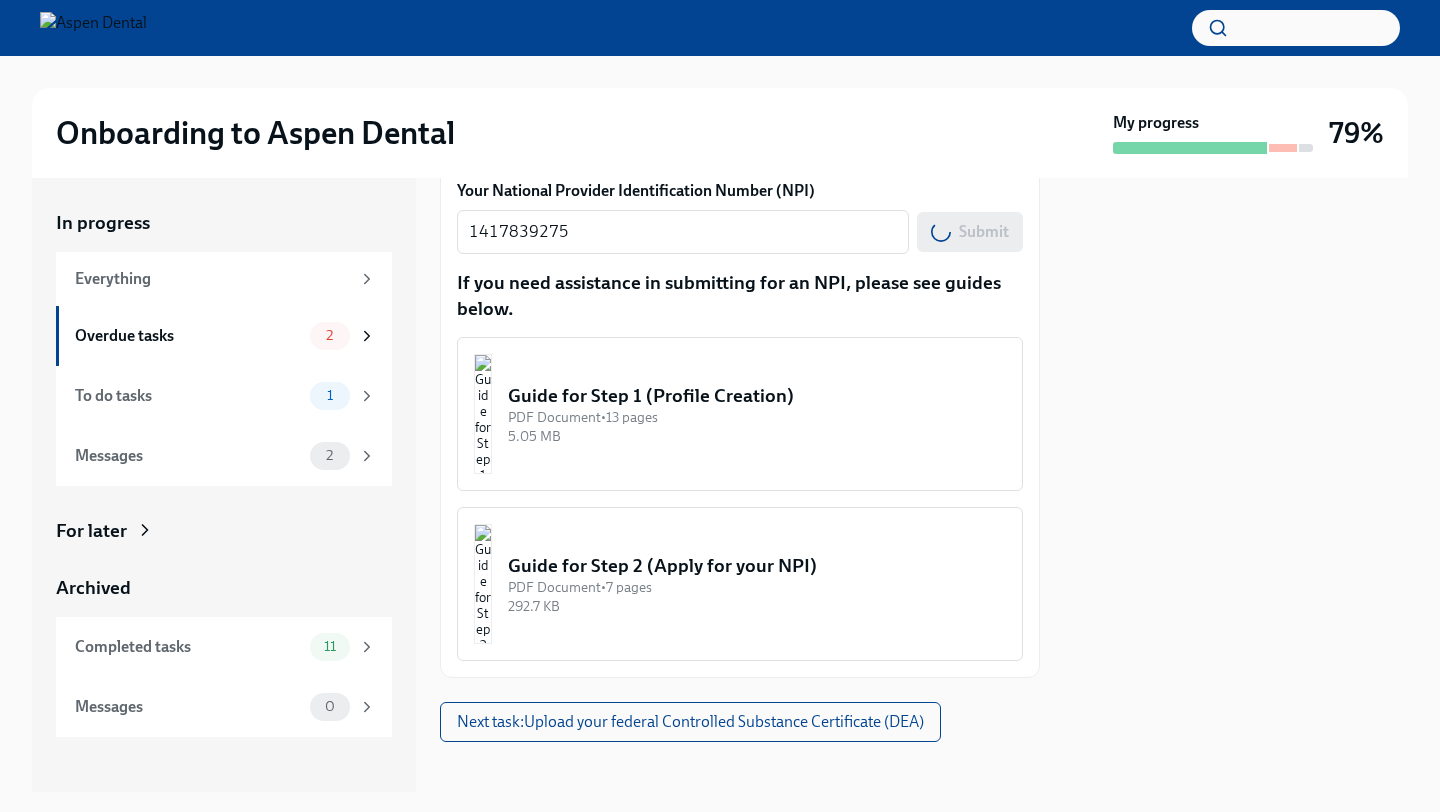 scroll, scrollTop: 358, scrollLeft: 0, axis: vertical 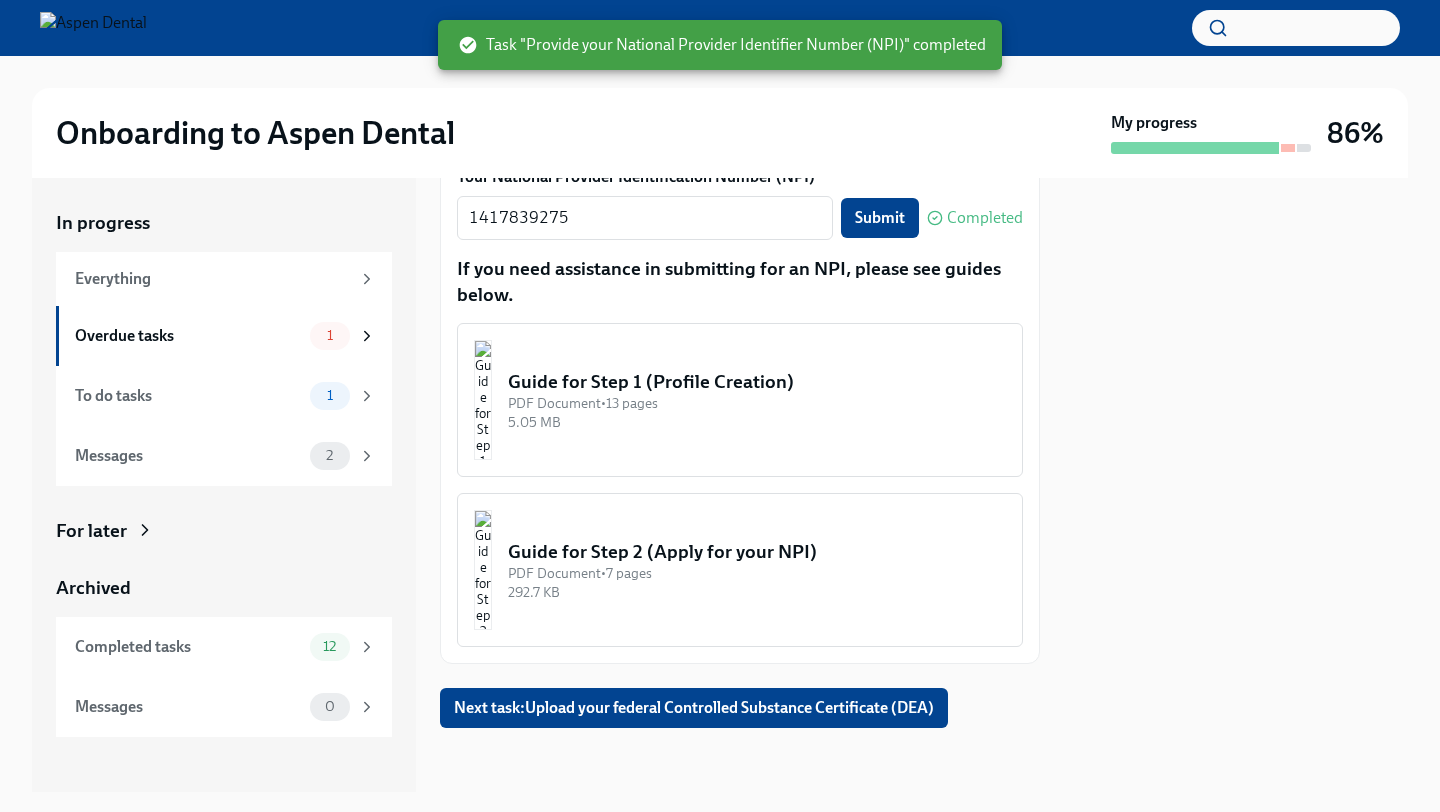 click at bounding box center (740, 760) 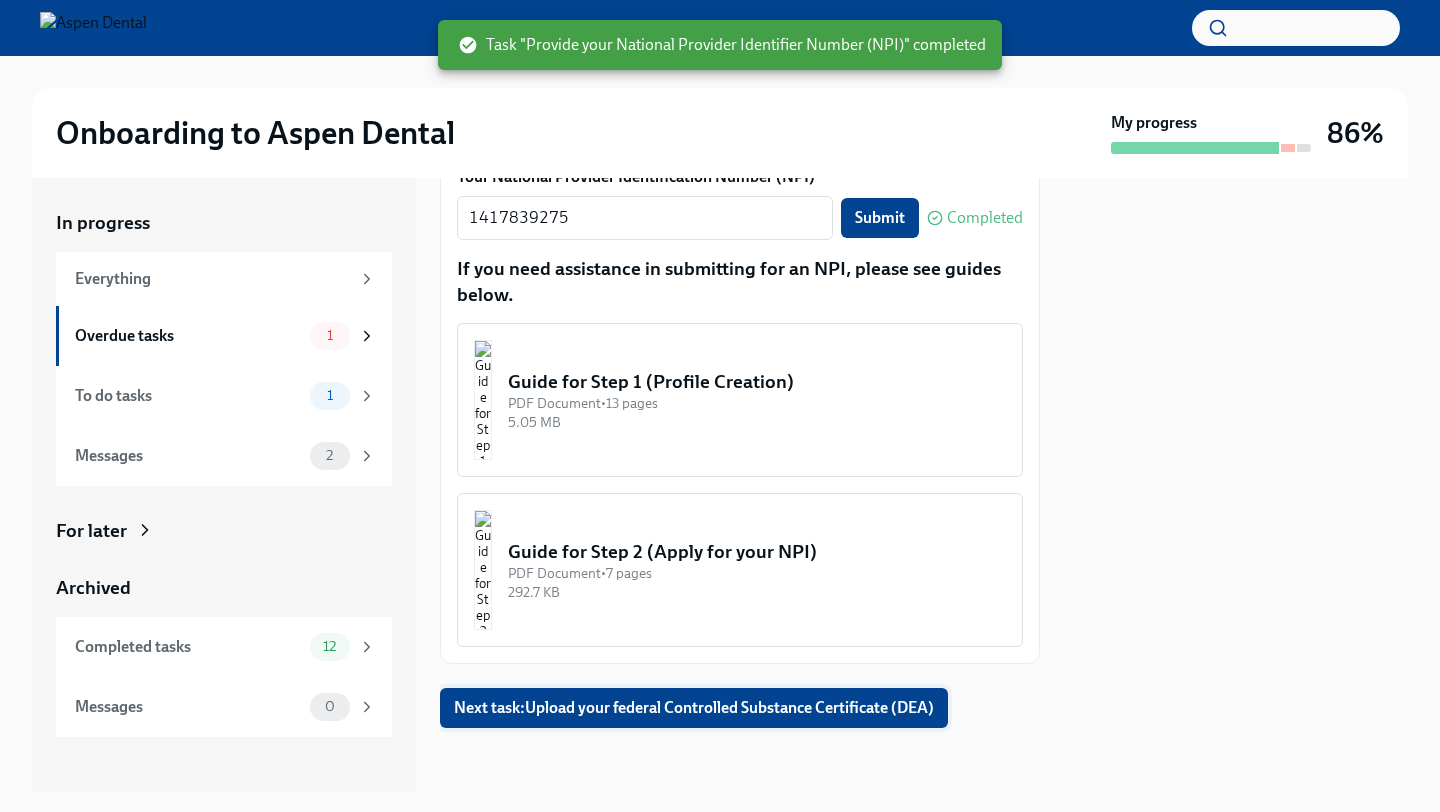 click on "Next task :  Upload your federal Controlled Substance Certificate (DEA)" at bounding box center [694, 708] 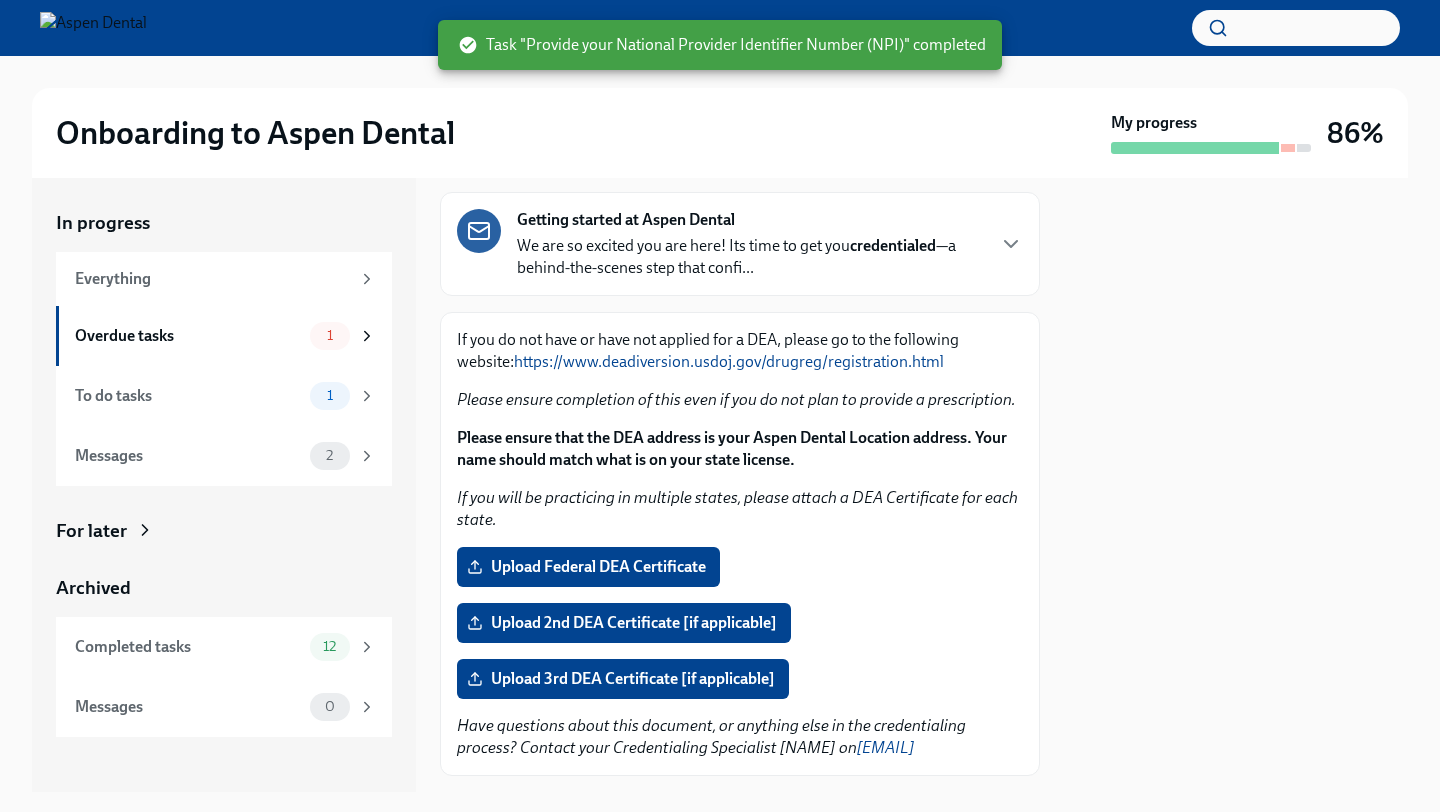 scroll, scrollTop: 139, scrollLeft: 0, axis: vertical 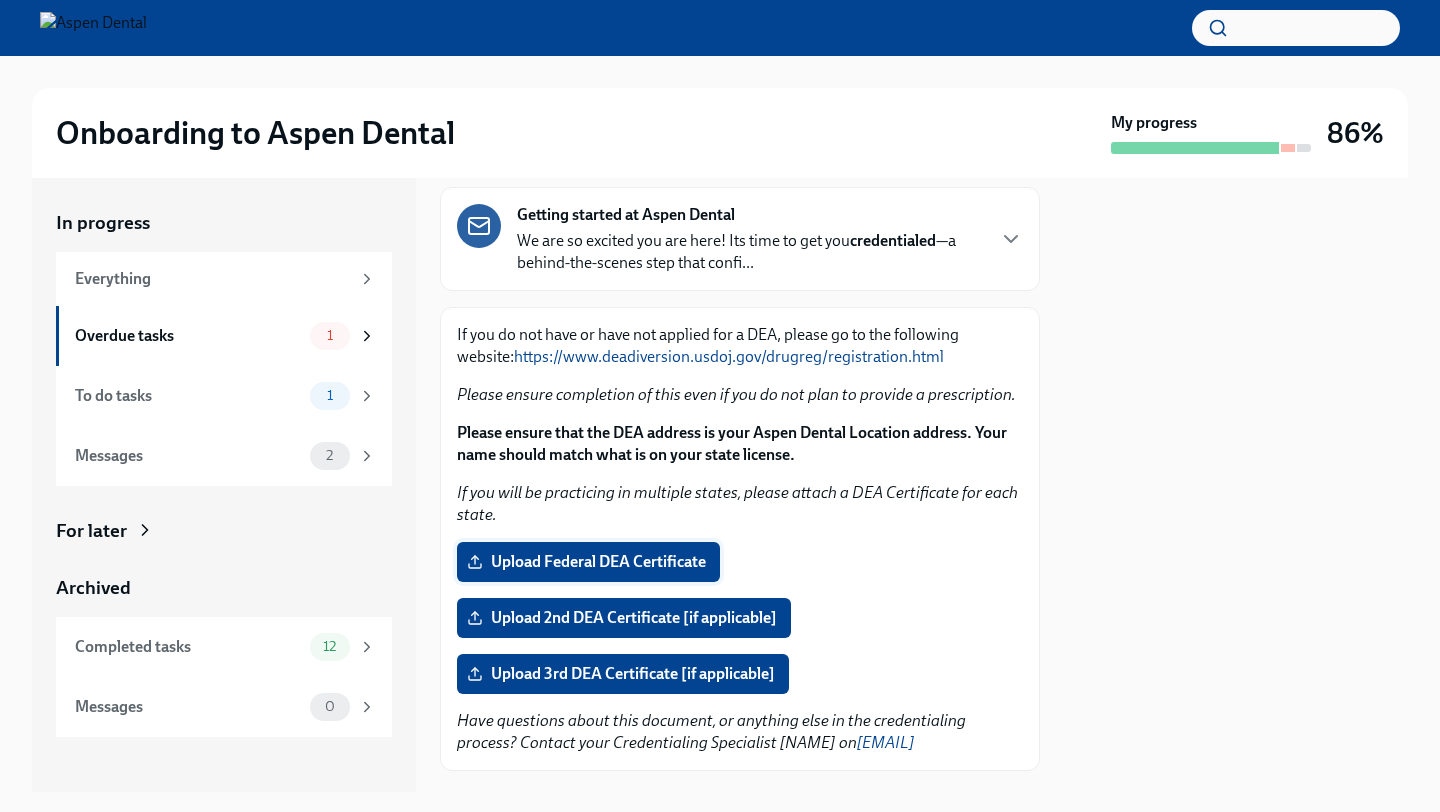 click on "Upload Federal DEA Certificate" at bounding box center [588, 562] 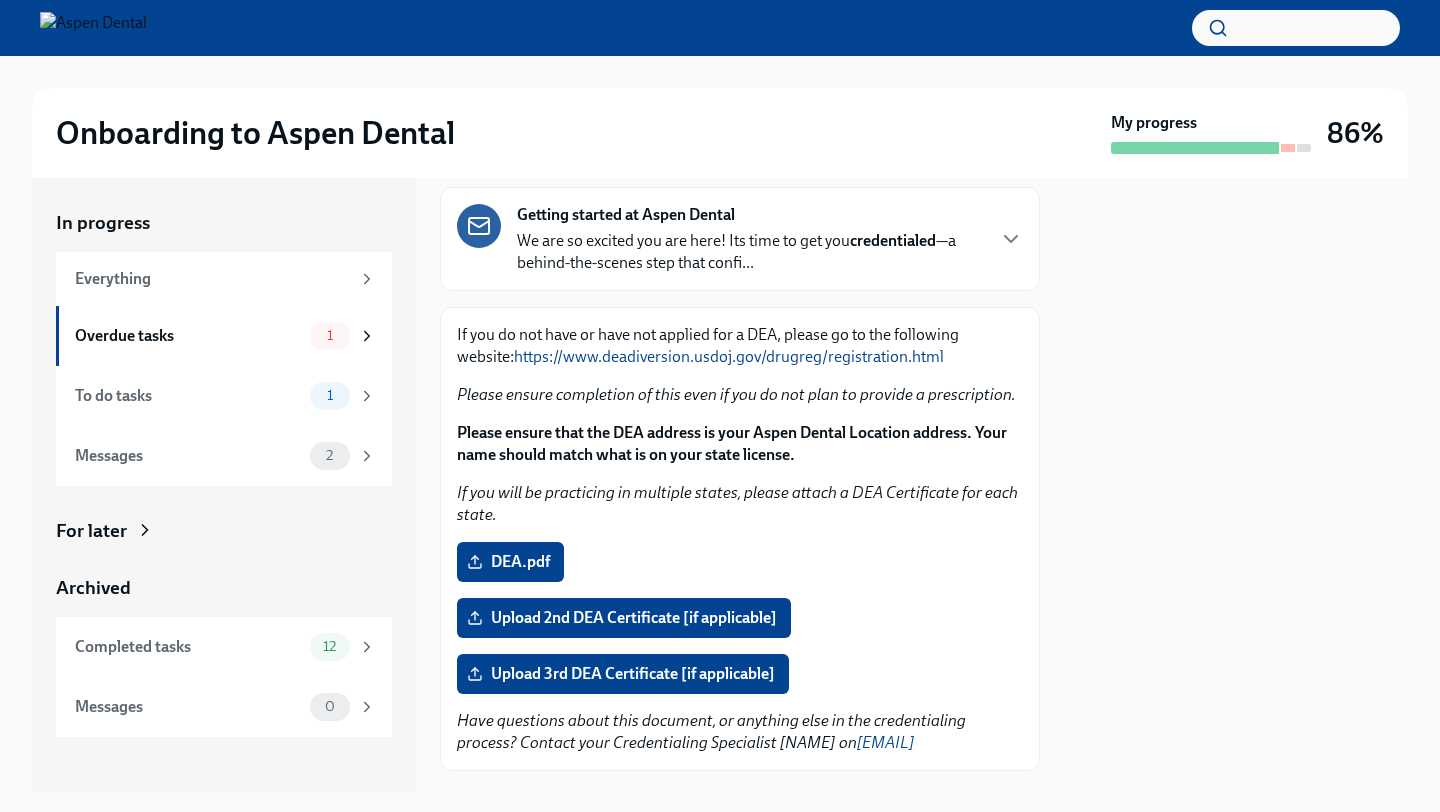 scroll, scrollTop: 250, scrollLeft: 0, axis: vertical 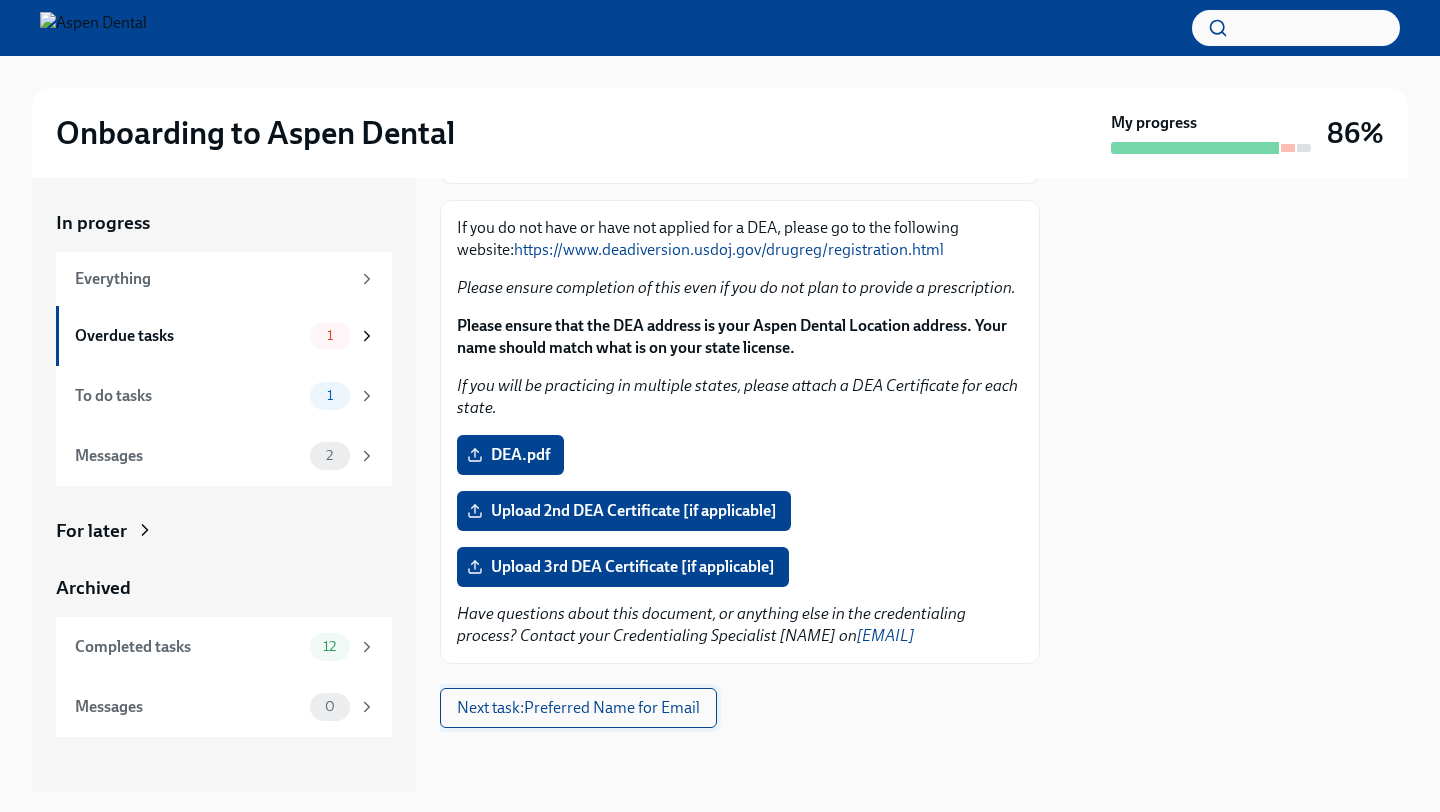 click on "Next task : Preferred Name for Email" at bounding box center (578, 708) 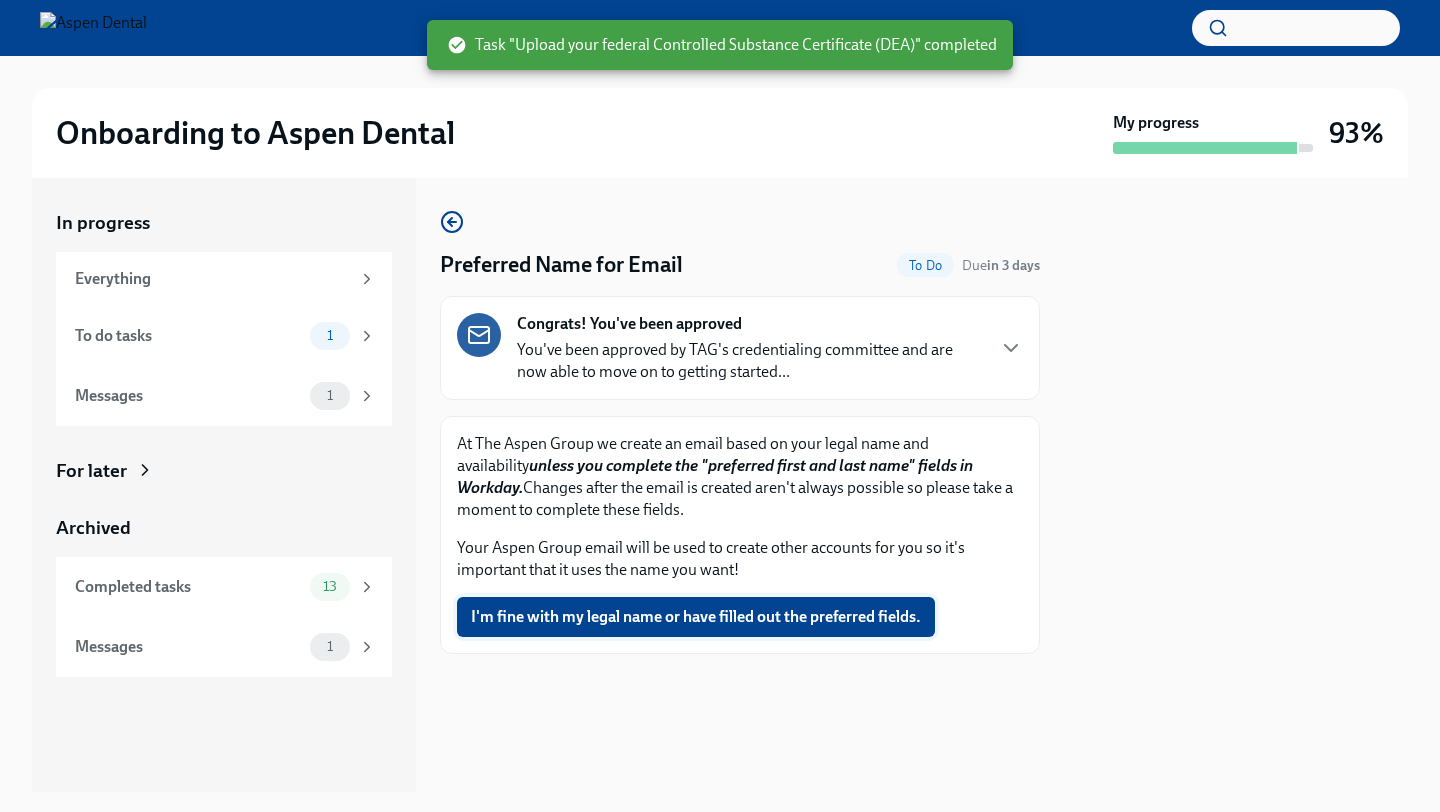 click on "I'm fine with my legal name or have filled out the preferred fields." at bounding box center (696, 617) 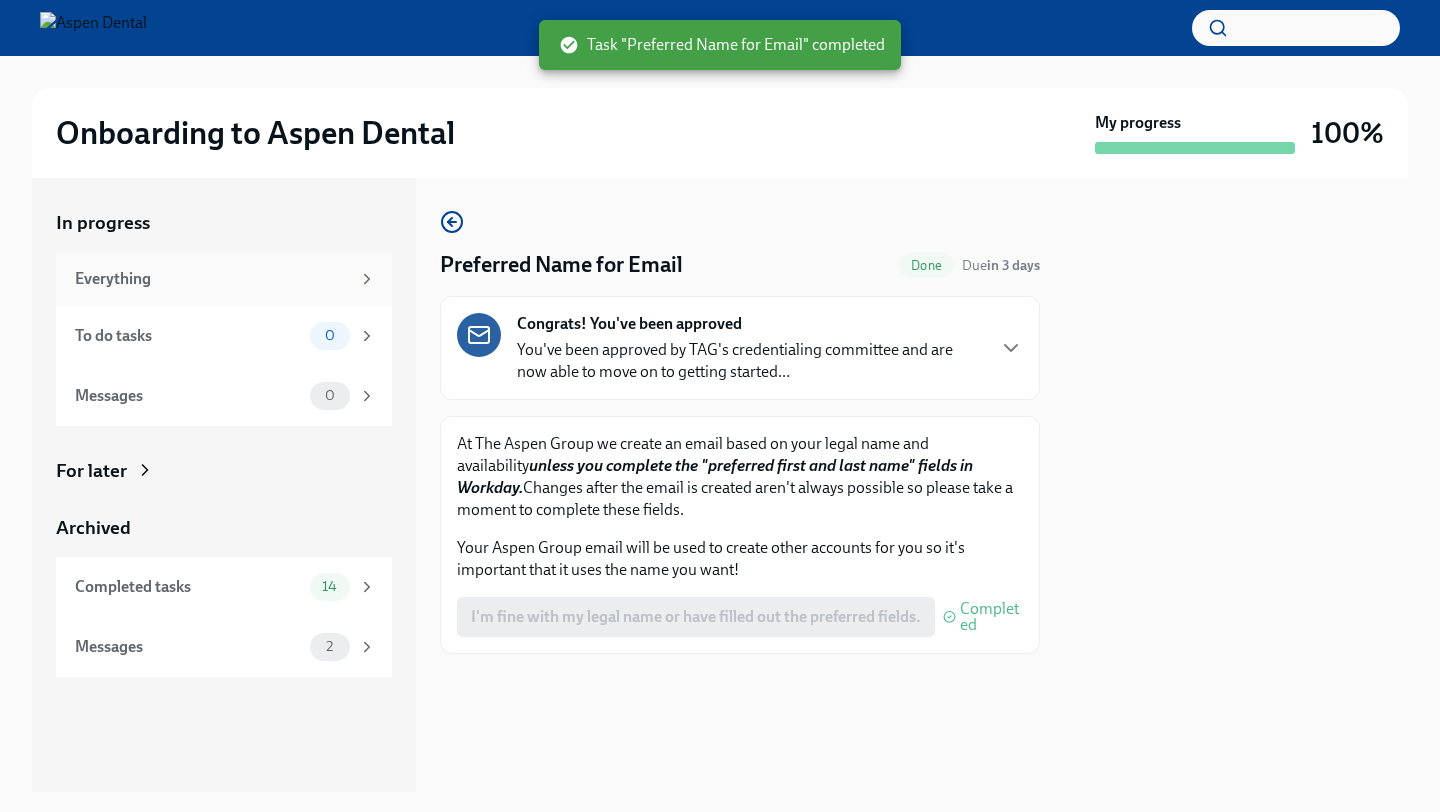 click on "Everything" at bounding box center [224, 279] 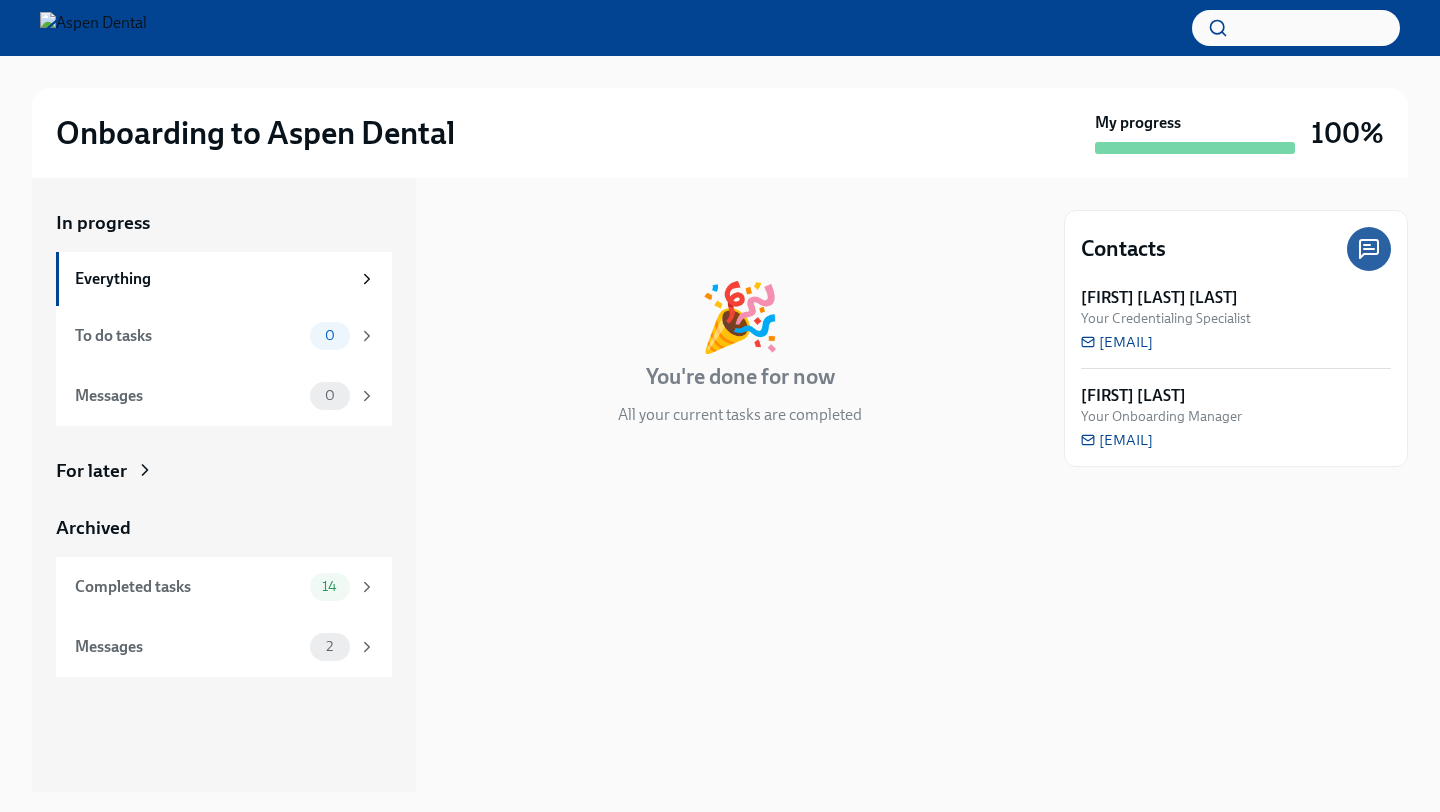 click on "For later" at bounding box center [91, 471] 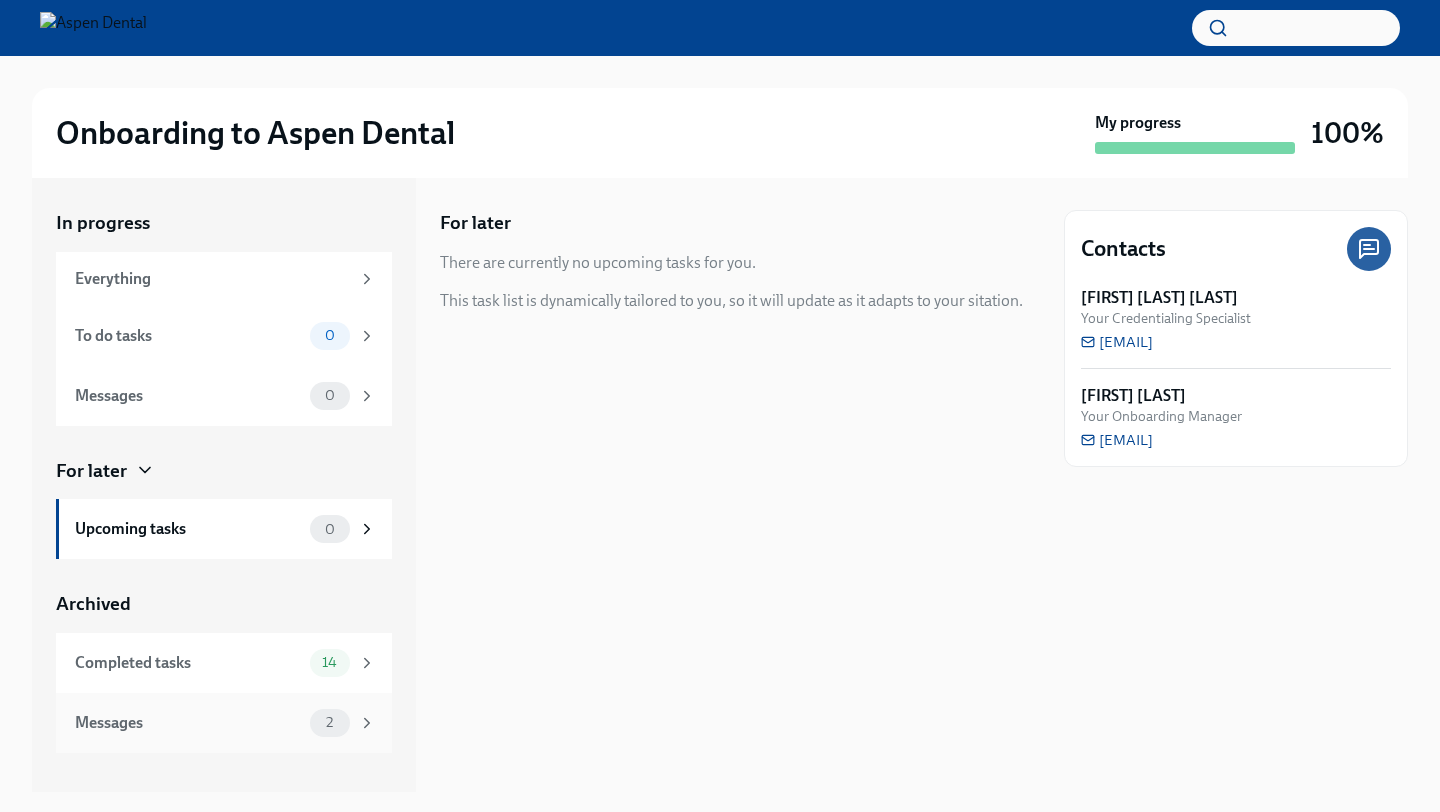 click on "Messages" at bounding box center (188, 723) 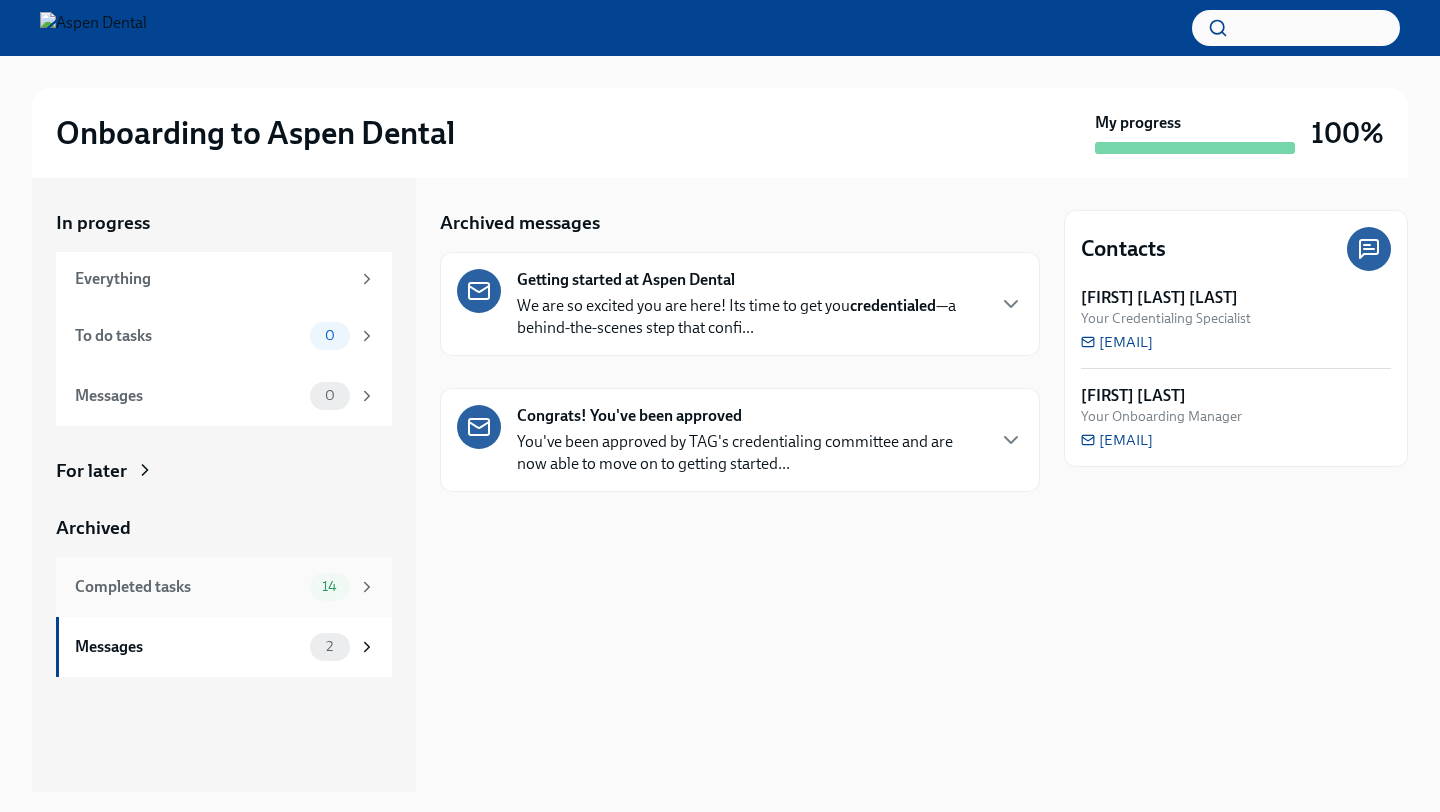 click on "Completed tasks" at bounding box center (188, 587) 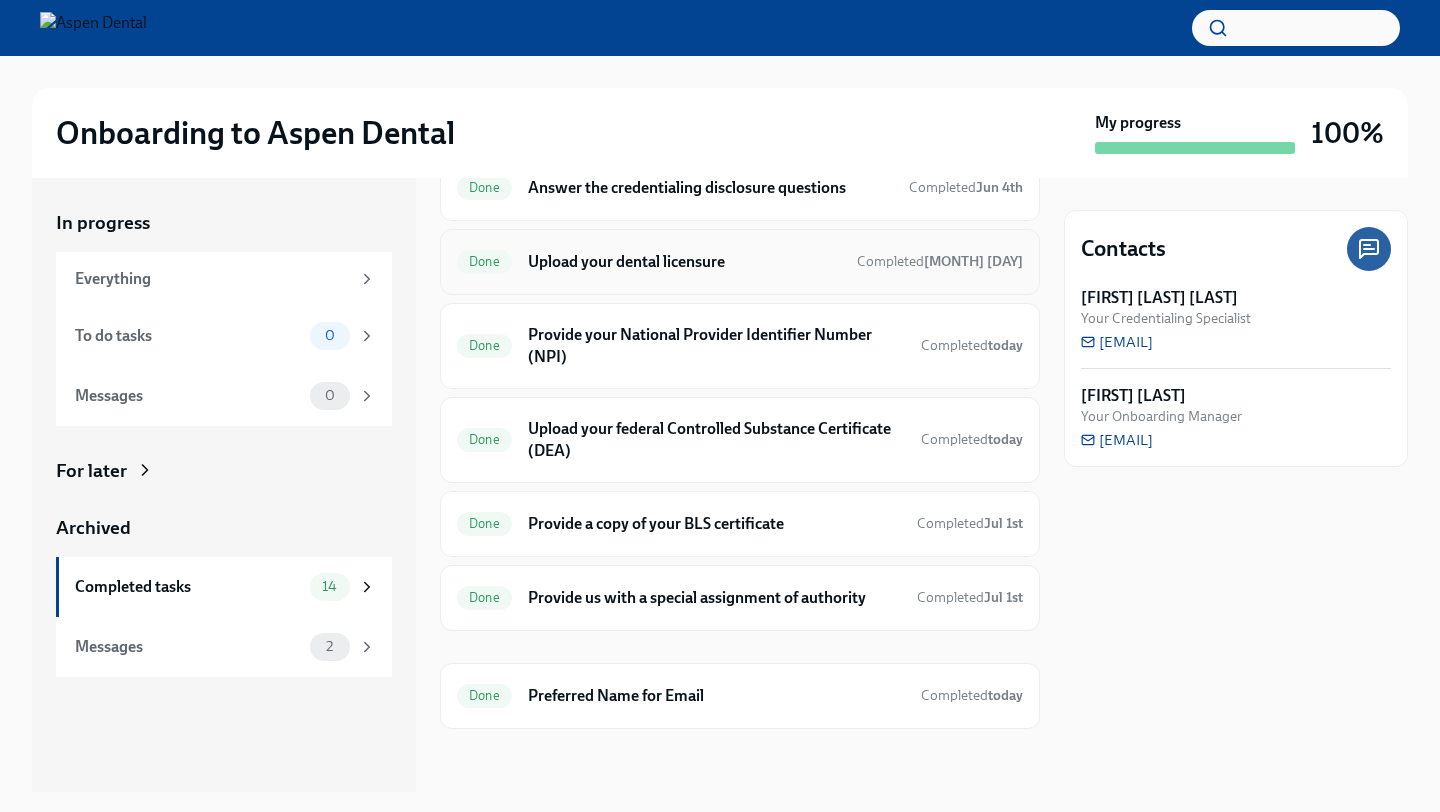 scroll, scrollTop: 0, scrollLeft: 0, axis: both 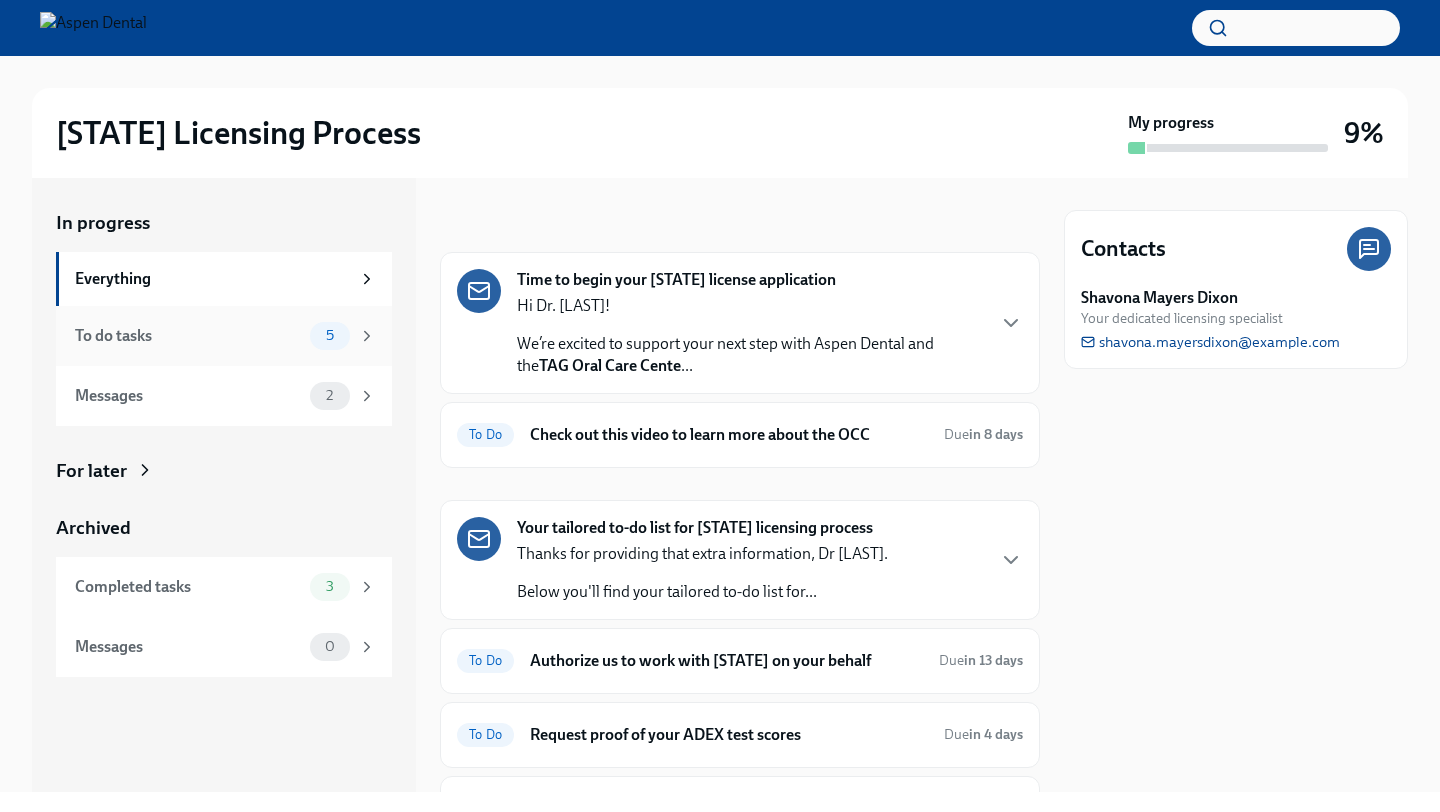 click on "To do tasks" at bounding box center [188, 336] 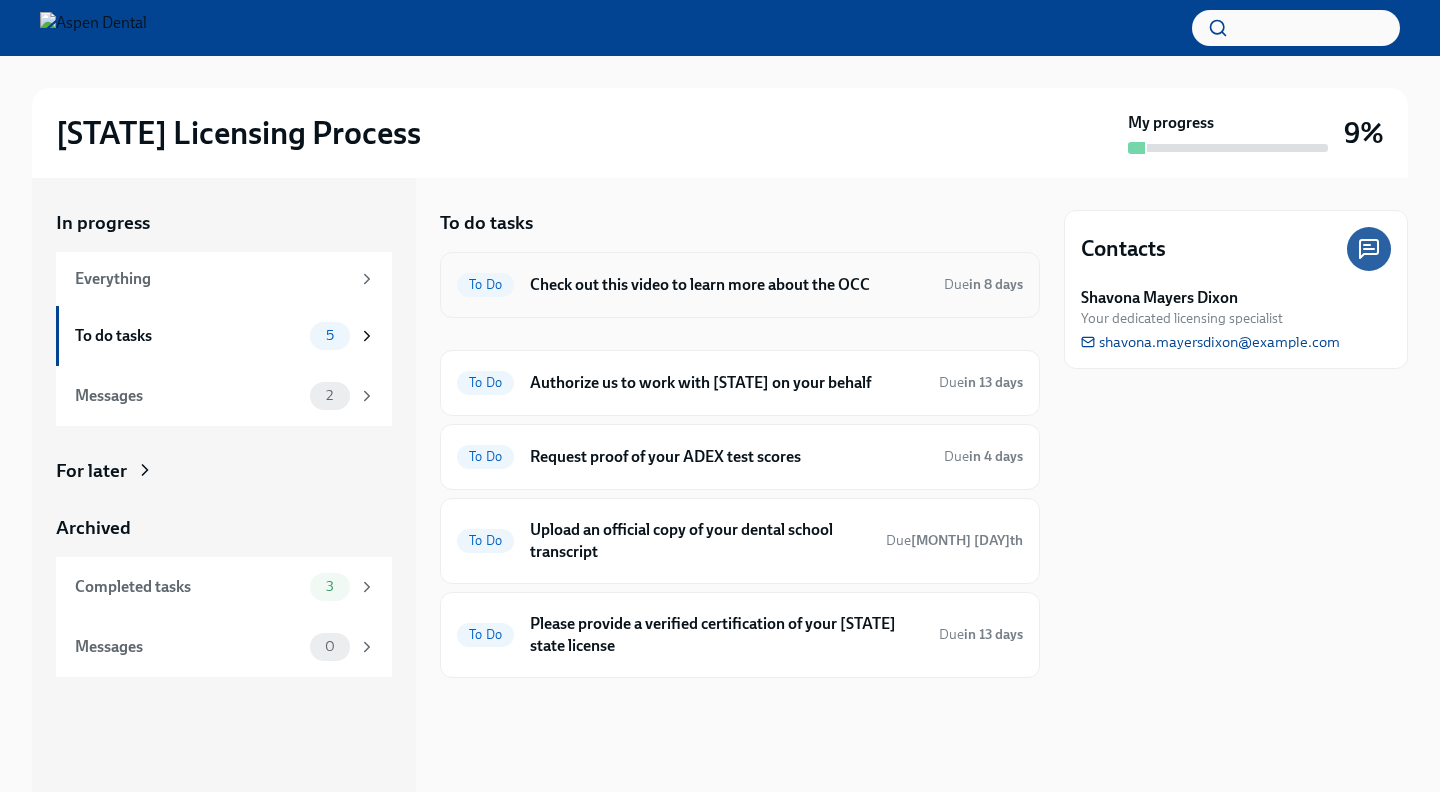 click on "Check out this video to learn more about the OCC" at bounding box center (729, 285) 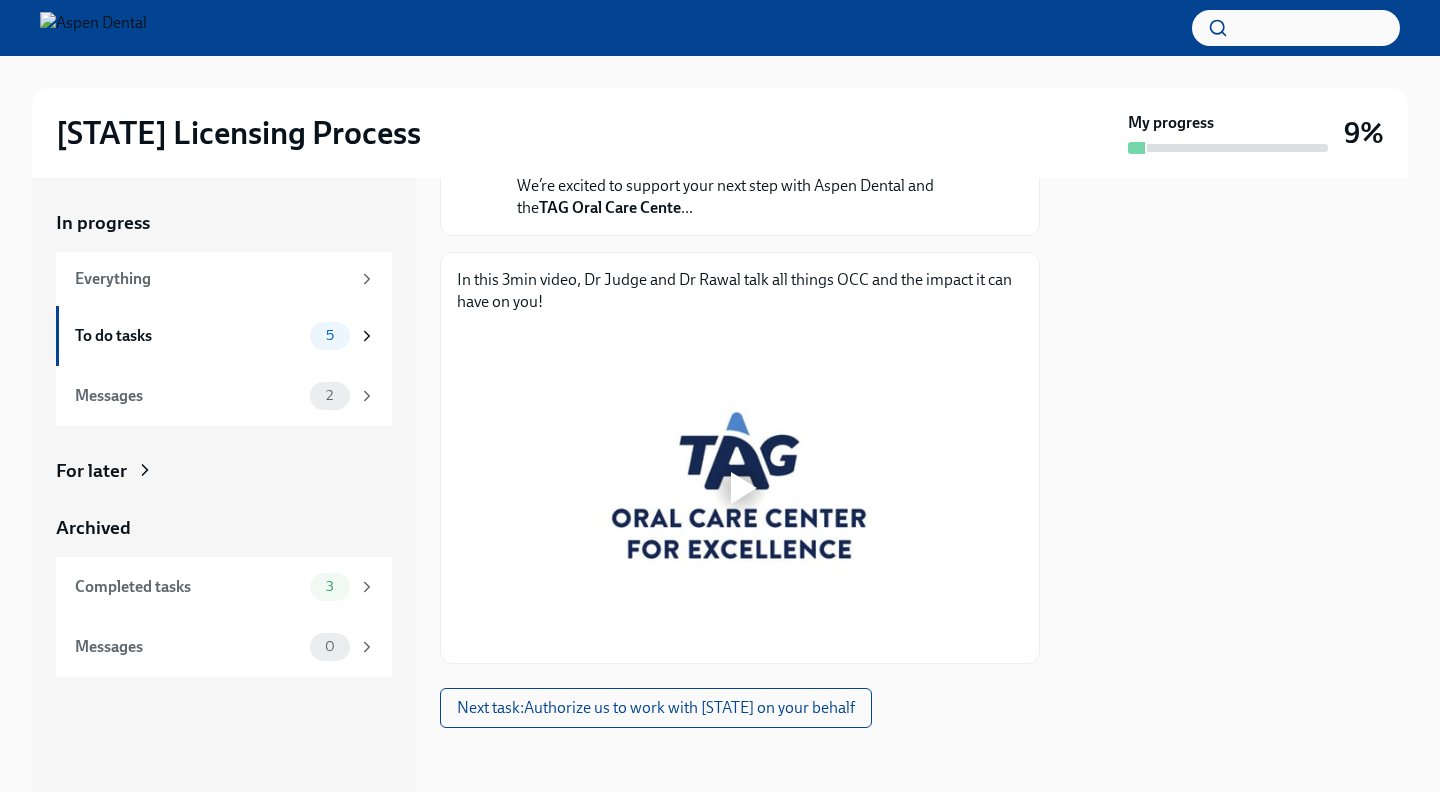 scroll, scrollTop: 232, scrollLeft: 0, axis: vertical 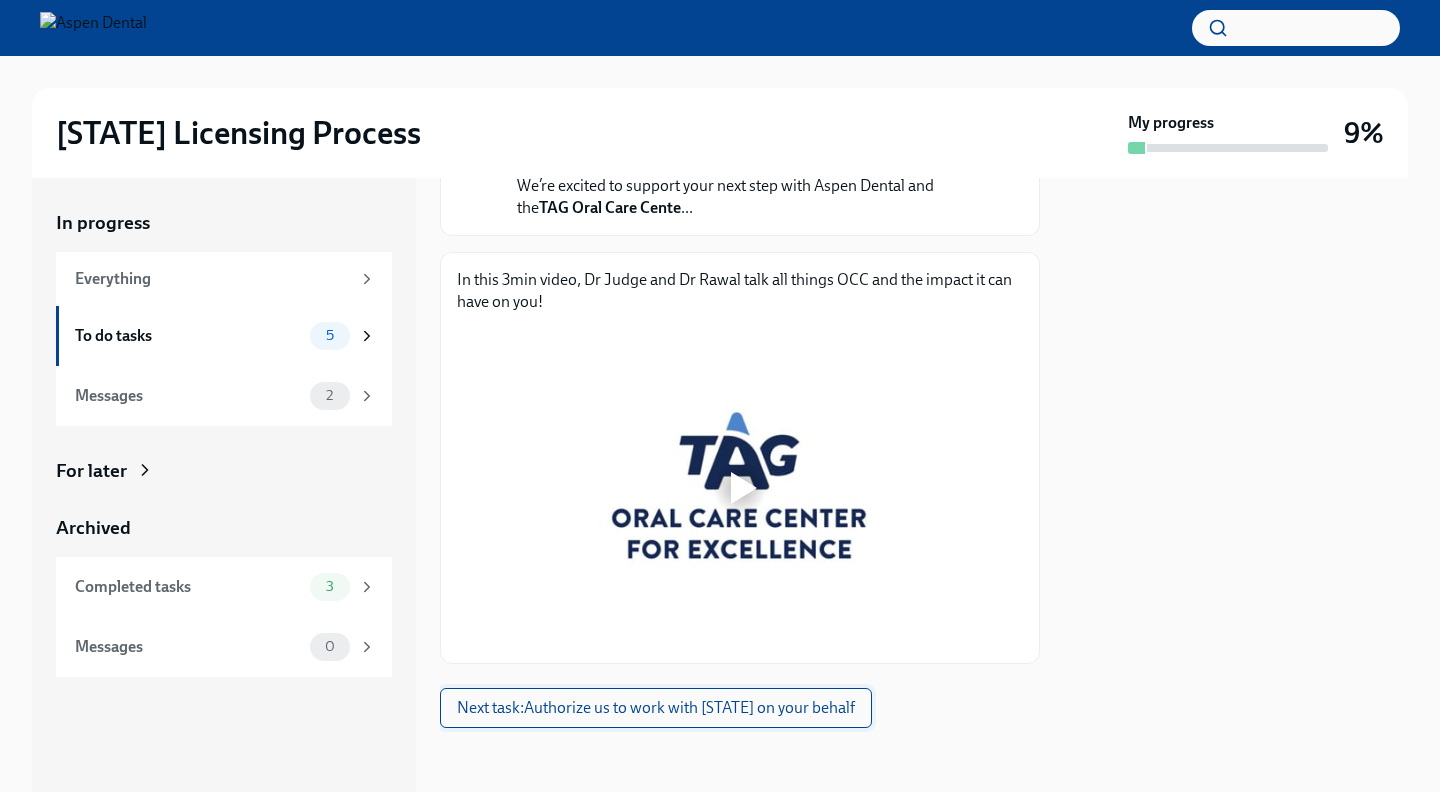 click on "Next task :  Authorize us to work with Illinois on your behalf" at bounding box center (656, 708) 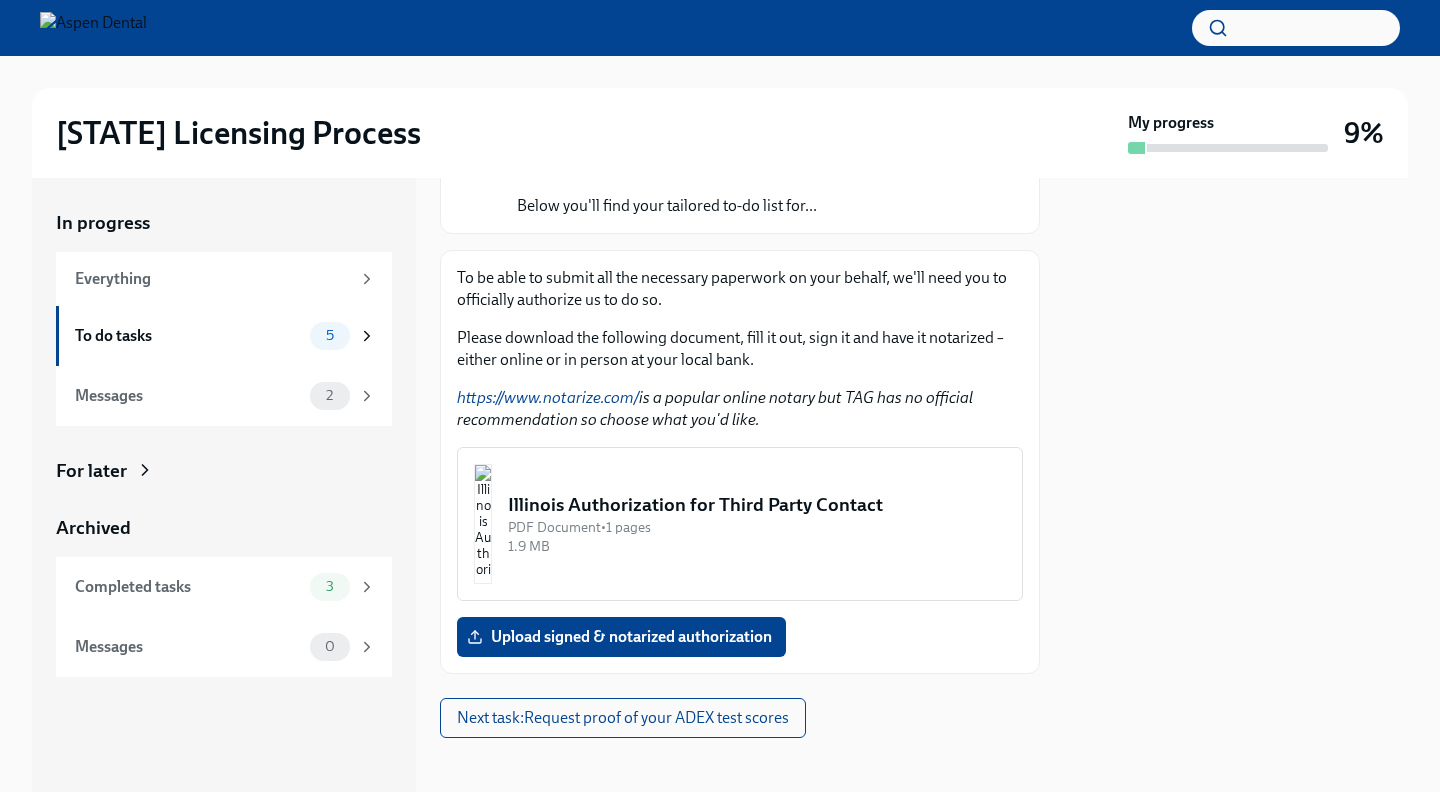 scroll, scrollTop: 222, scrollLeft: 0, axis: vertical 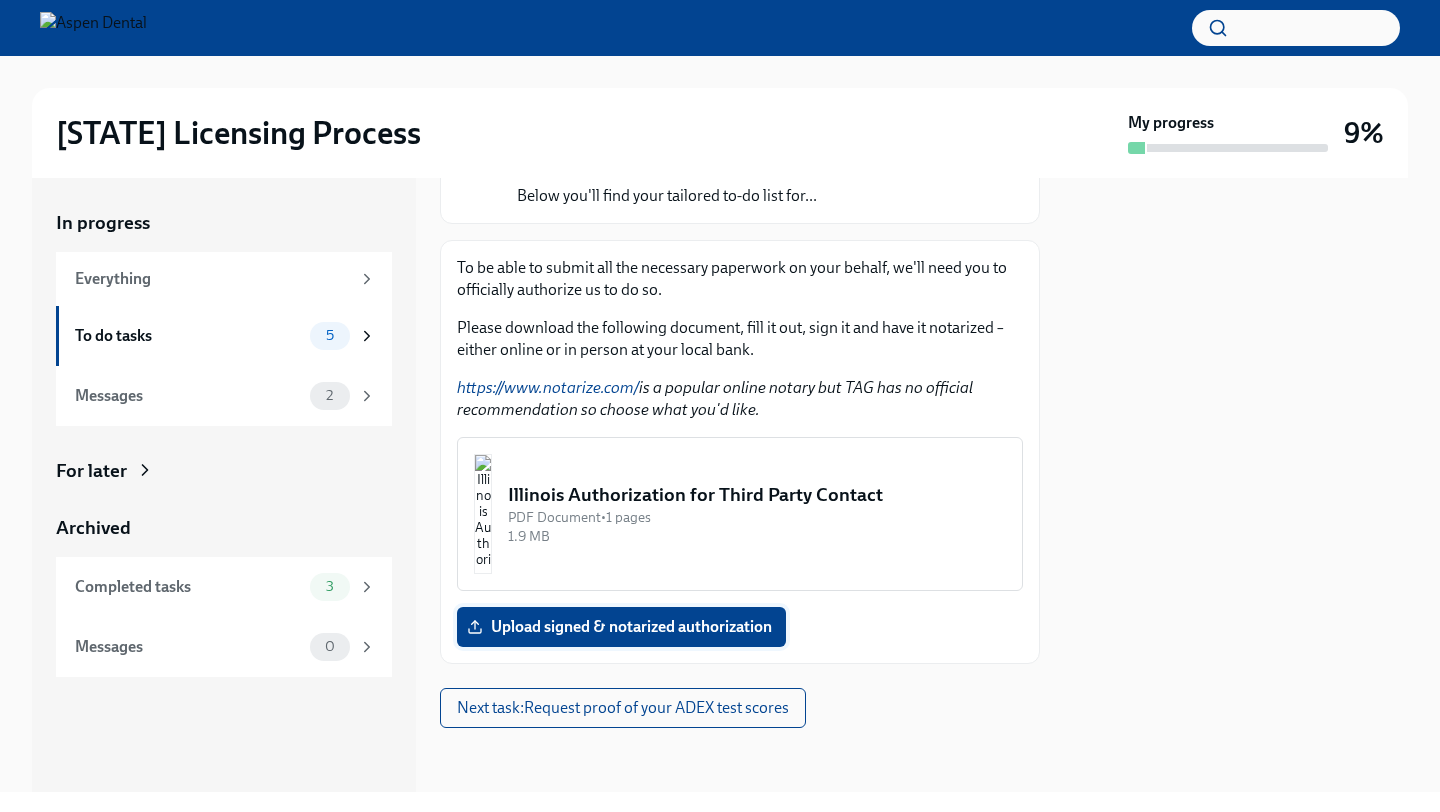 click on "Upload signed & notarized authorization" at bounding box center (621, 627) 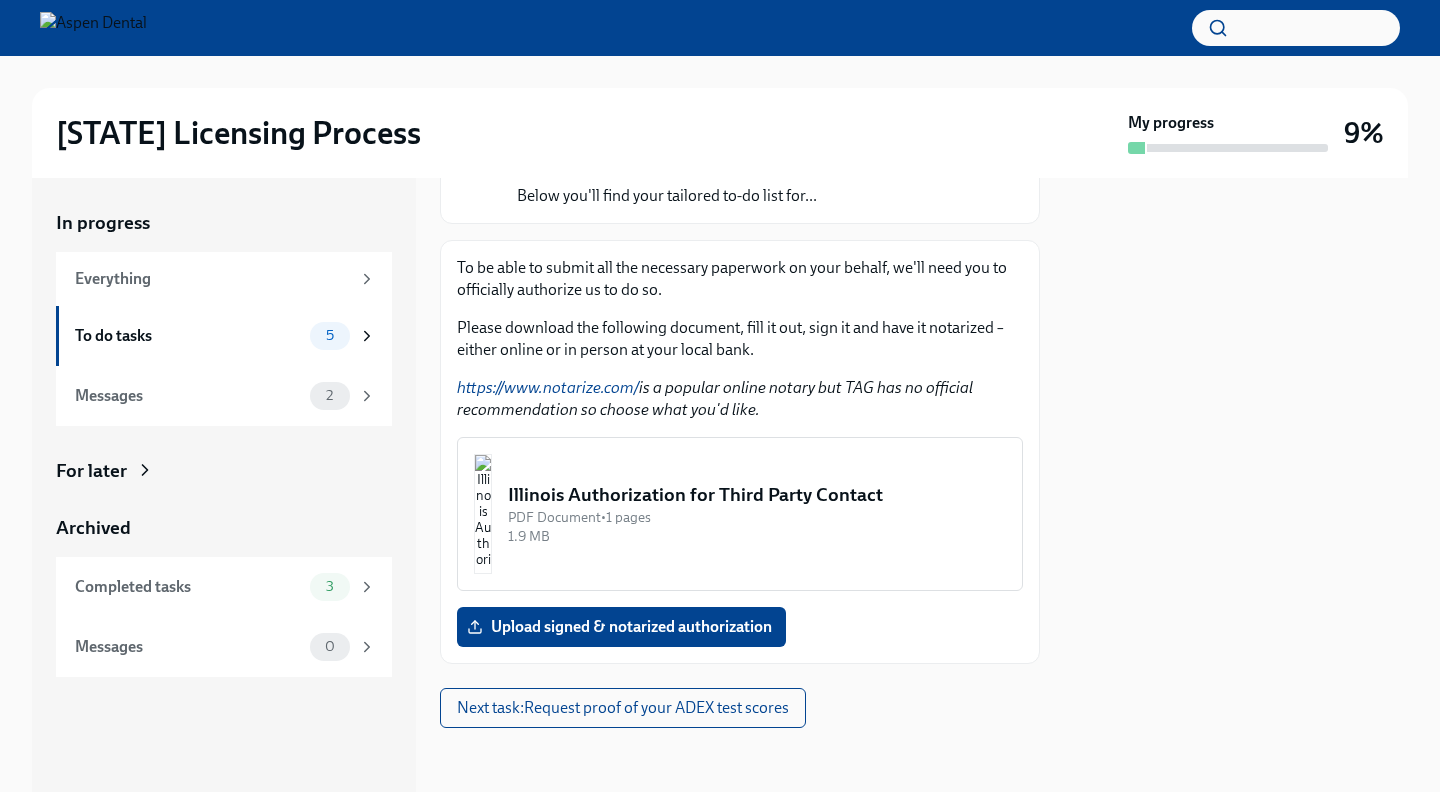 click on "Illinois Authorization for Third Party Contact PDF Document  •  1 pages 1.9 MB" at bounding box center (740, 514) 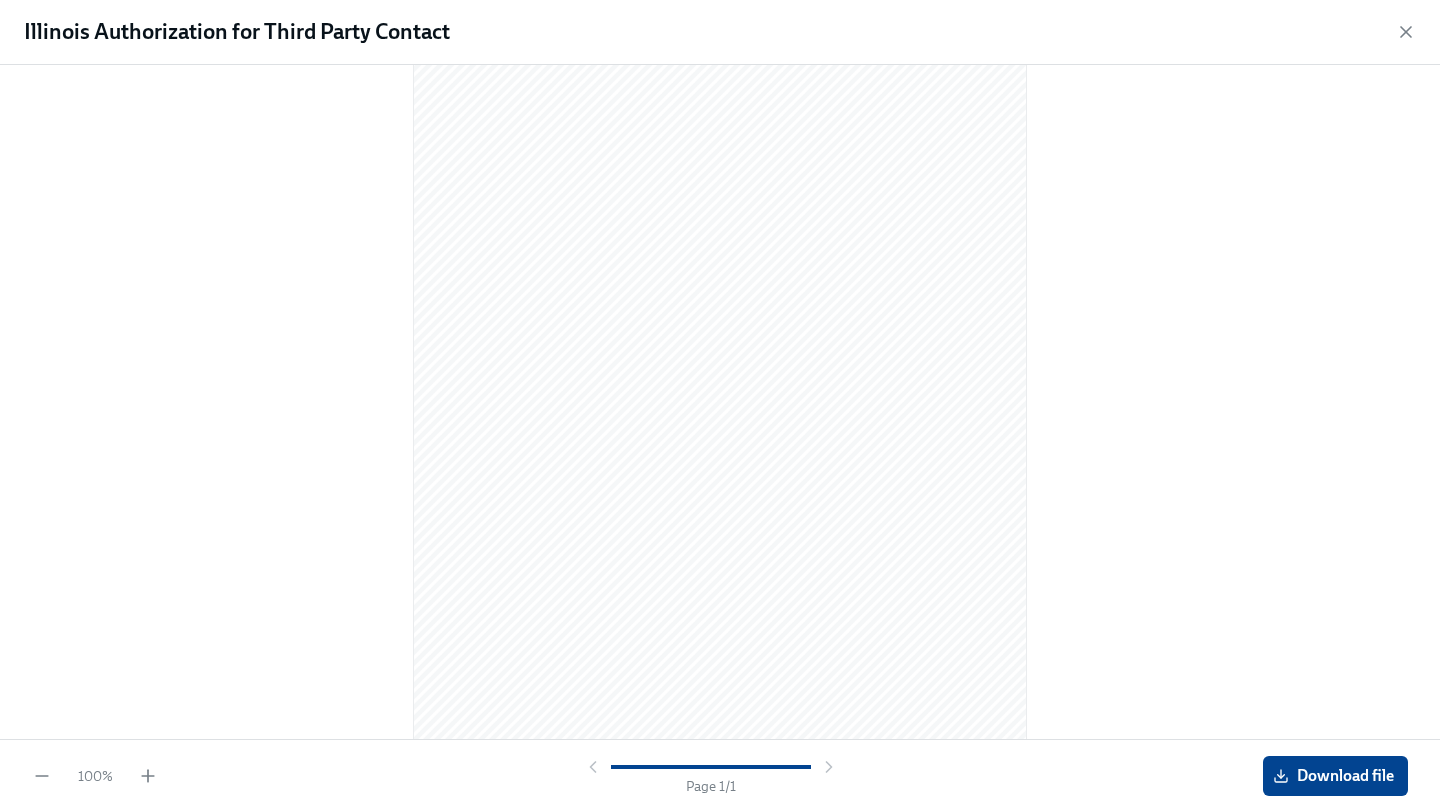 scroll, scrollTop: 152, scrollLeft: 0, axis: vertical 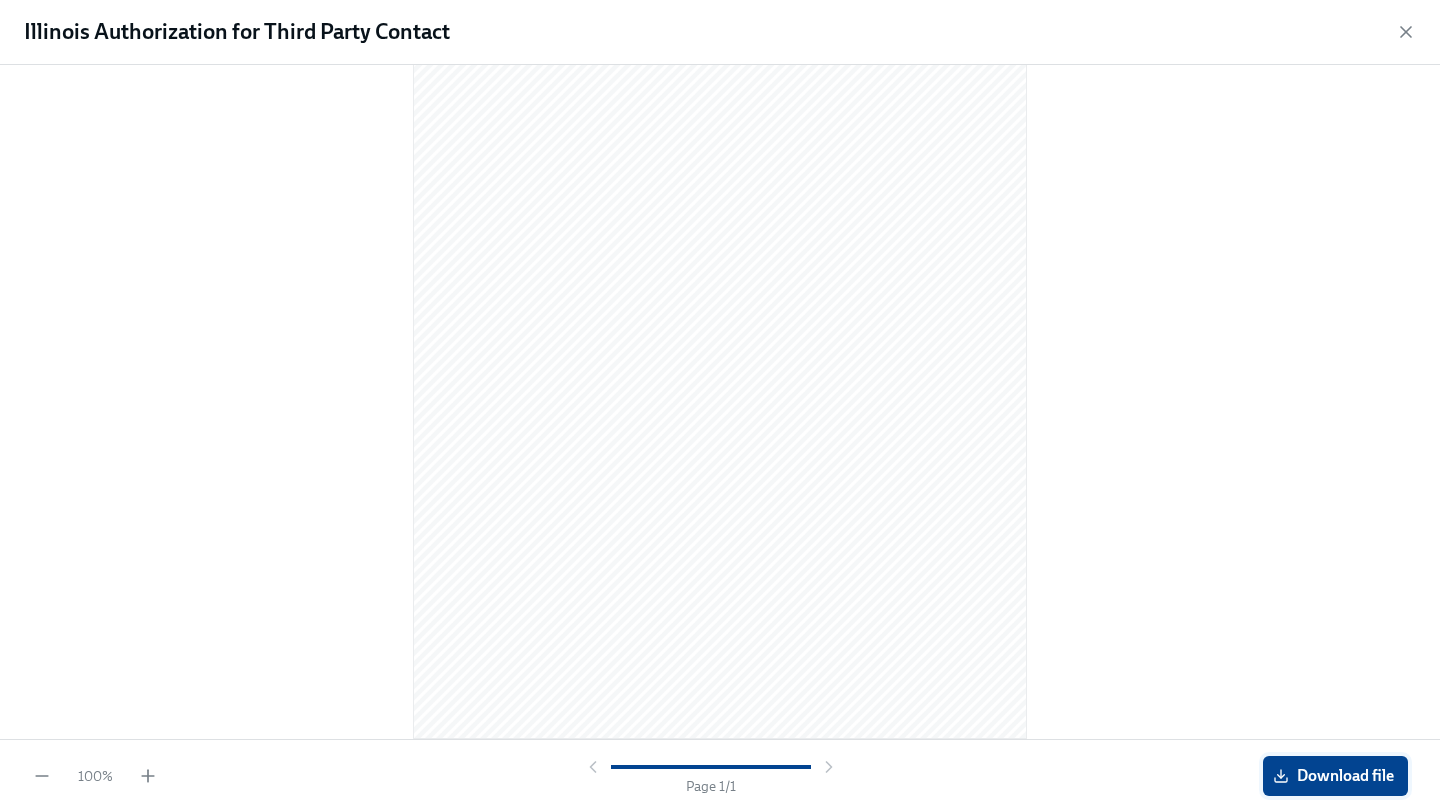 click on "Download file" at bounding box center (1335, 776) 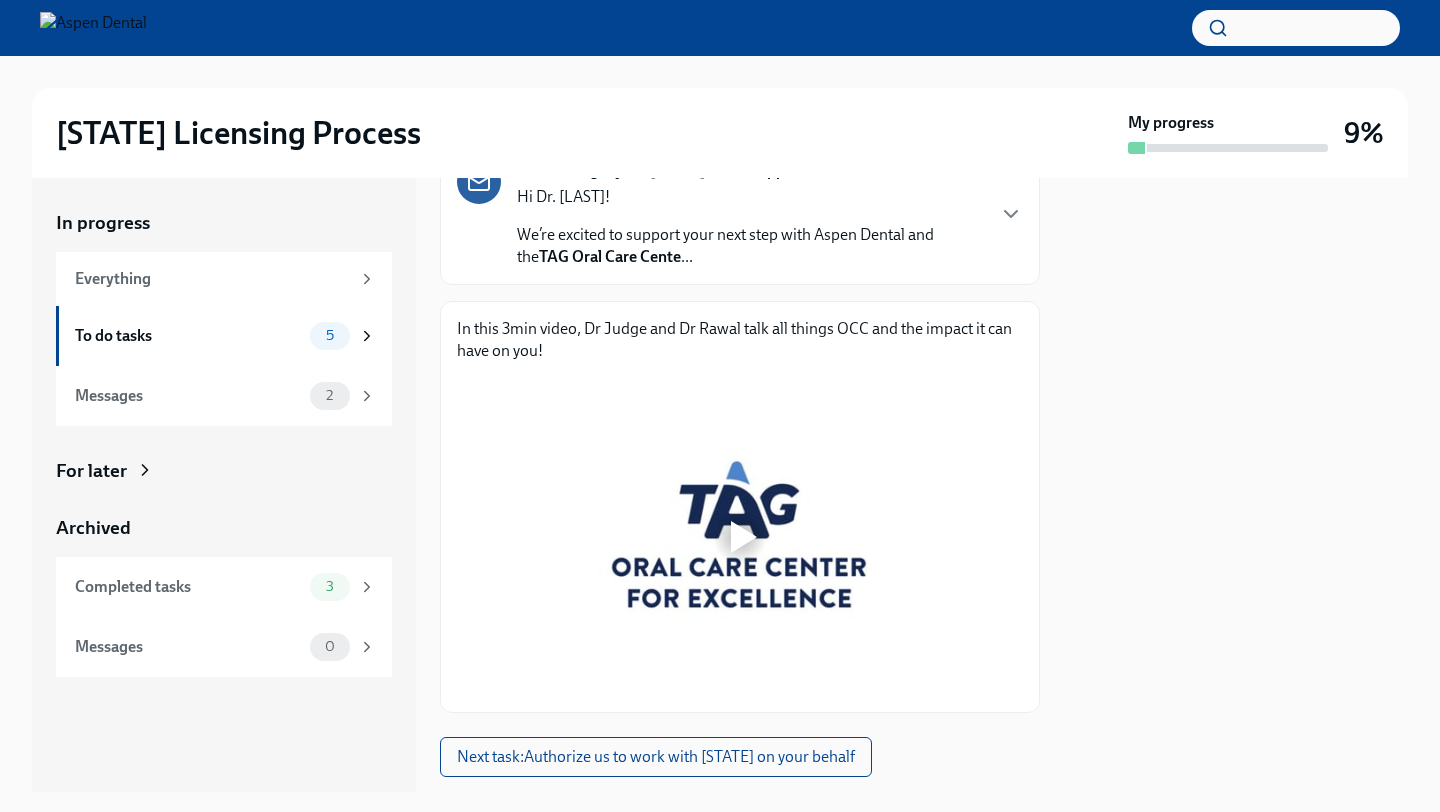 scroll, scrollTop: 232, scrollLeft: 0, axis: vertical 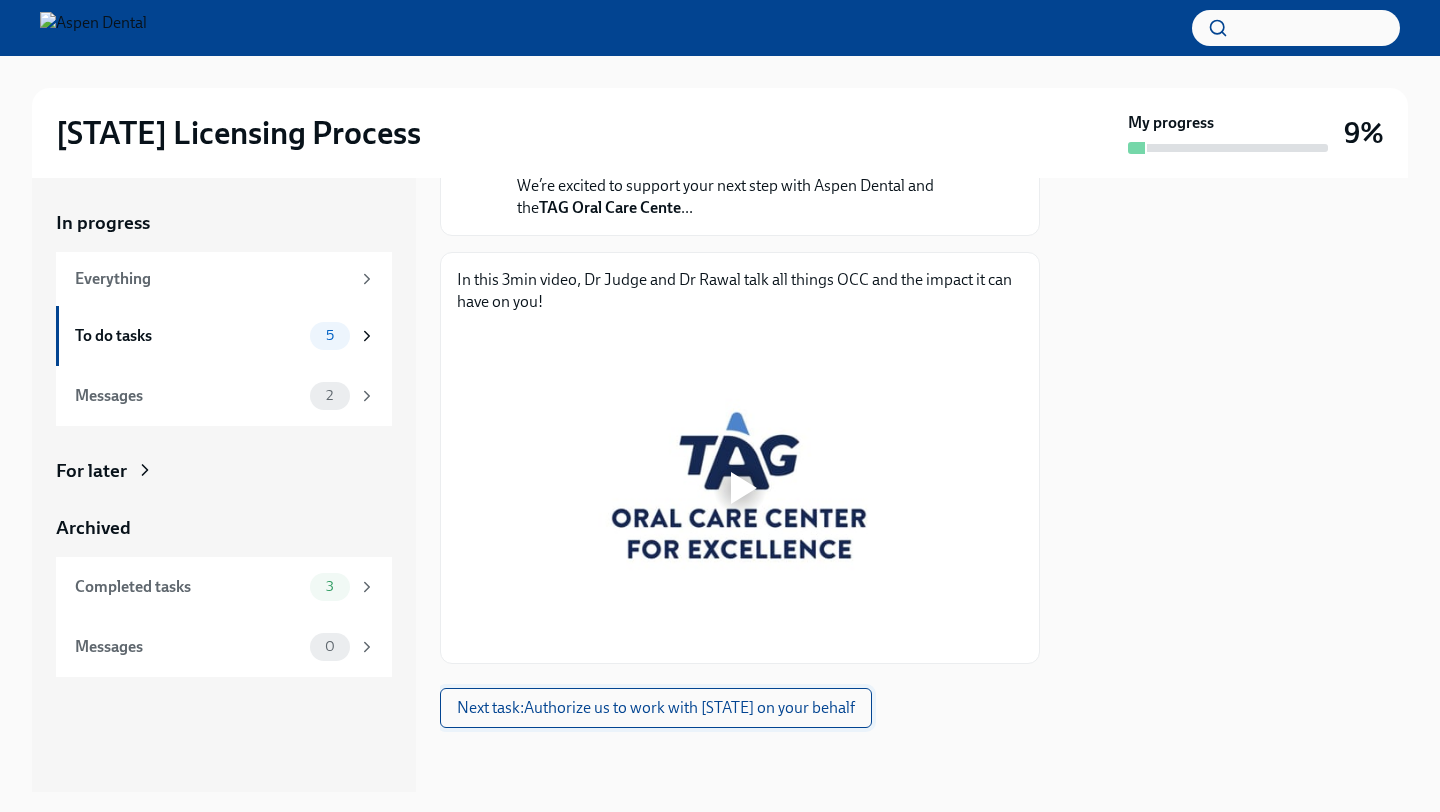click on "Next task :  Authorize us to work with Illinois on your behalf" at bounding box center [656, 708] 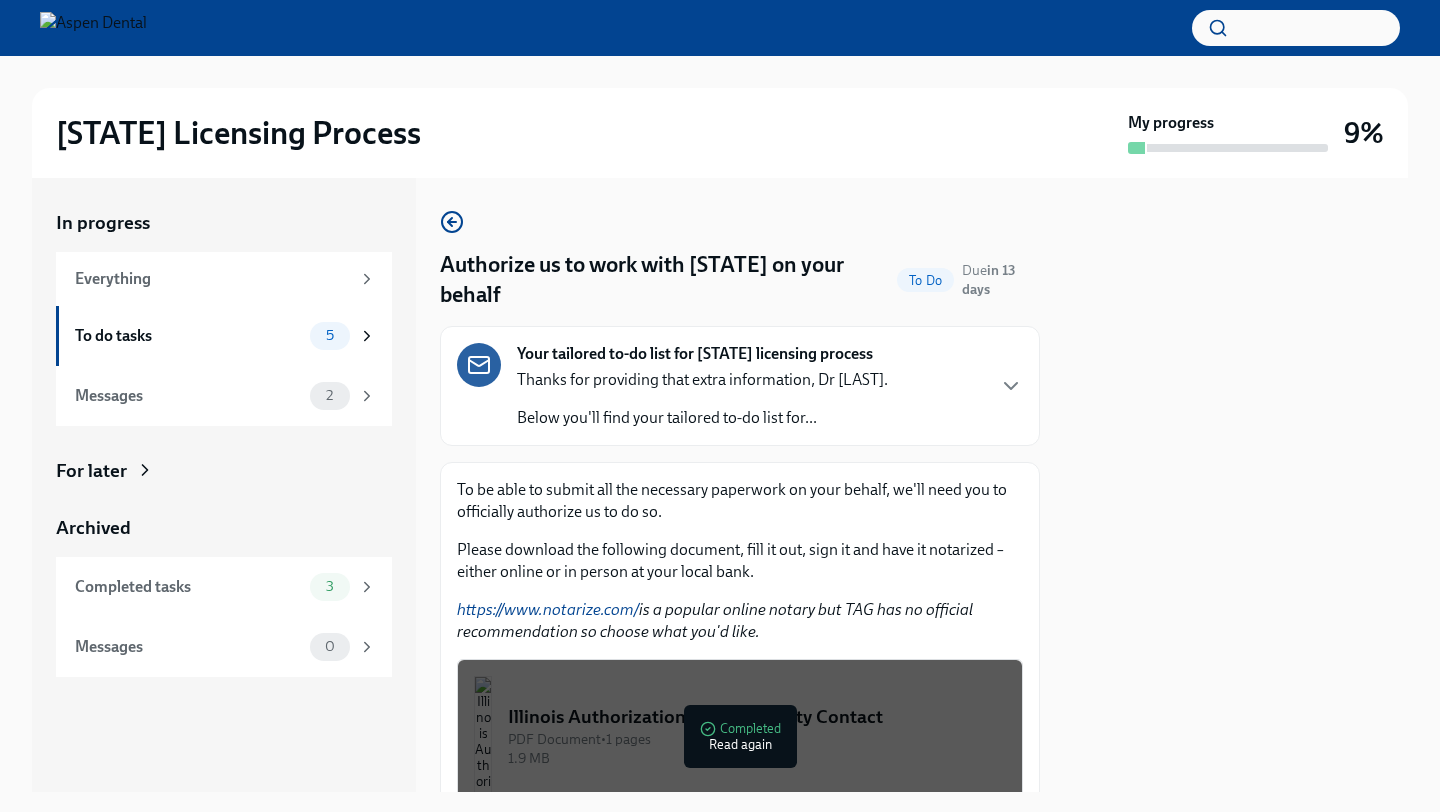 scroll, scrollTop: 222, scrollLeft: 0, axis: vertical 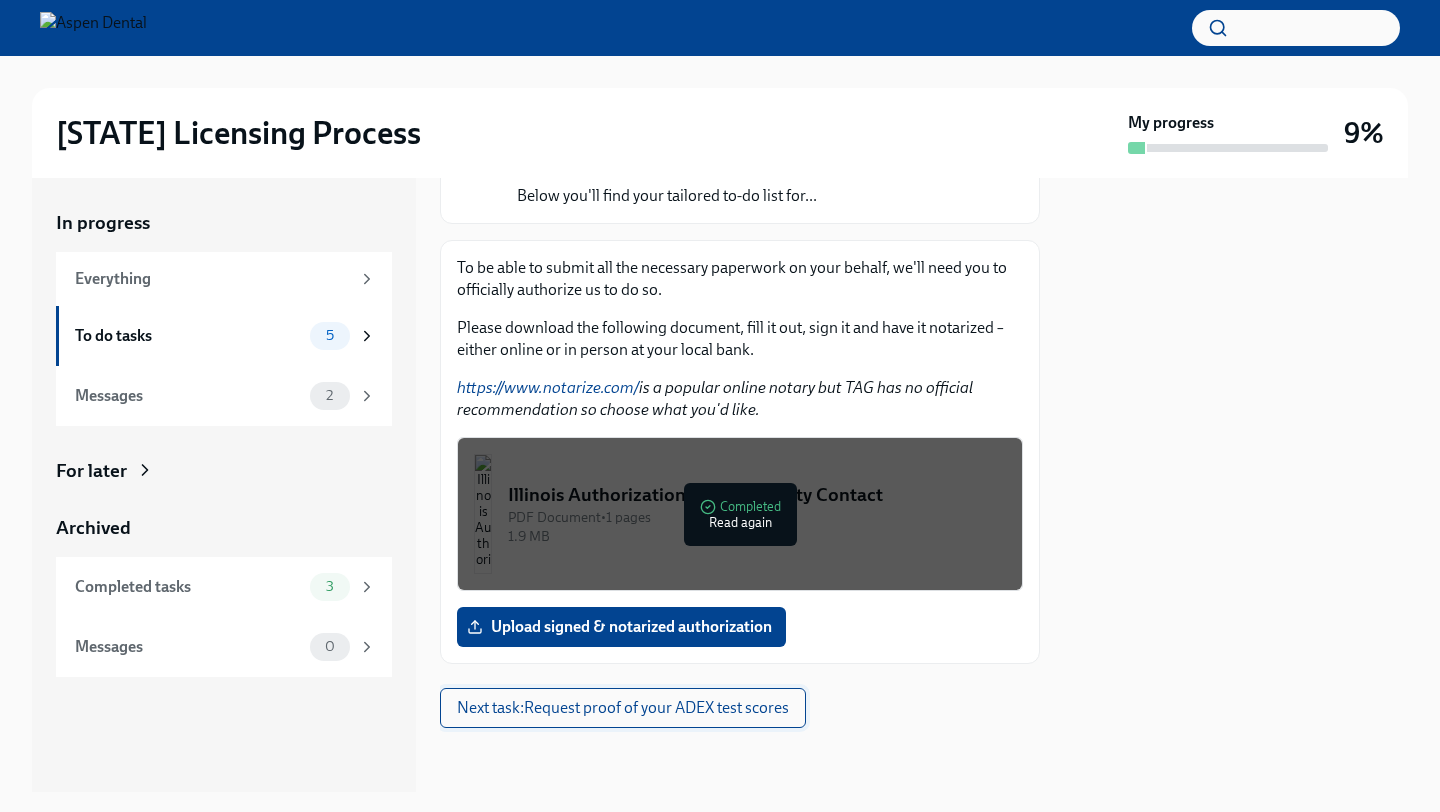 click on "Next task :  Request proof of your ADEX test scores" at bounding box center (623, 708) 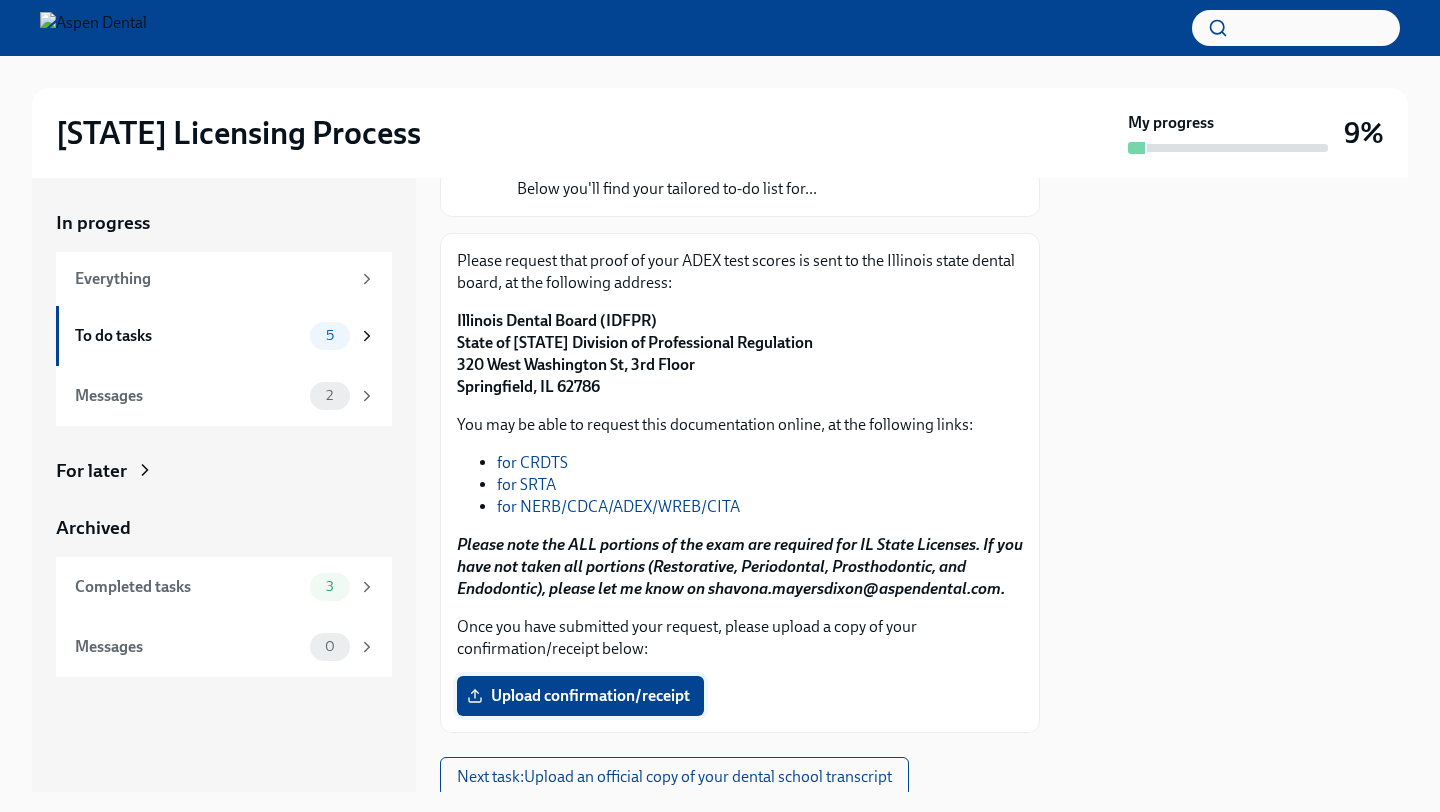 scroll, scrollTop: 200, scrollLeft: 0, axis: vertical 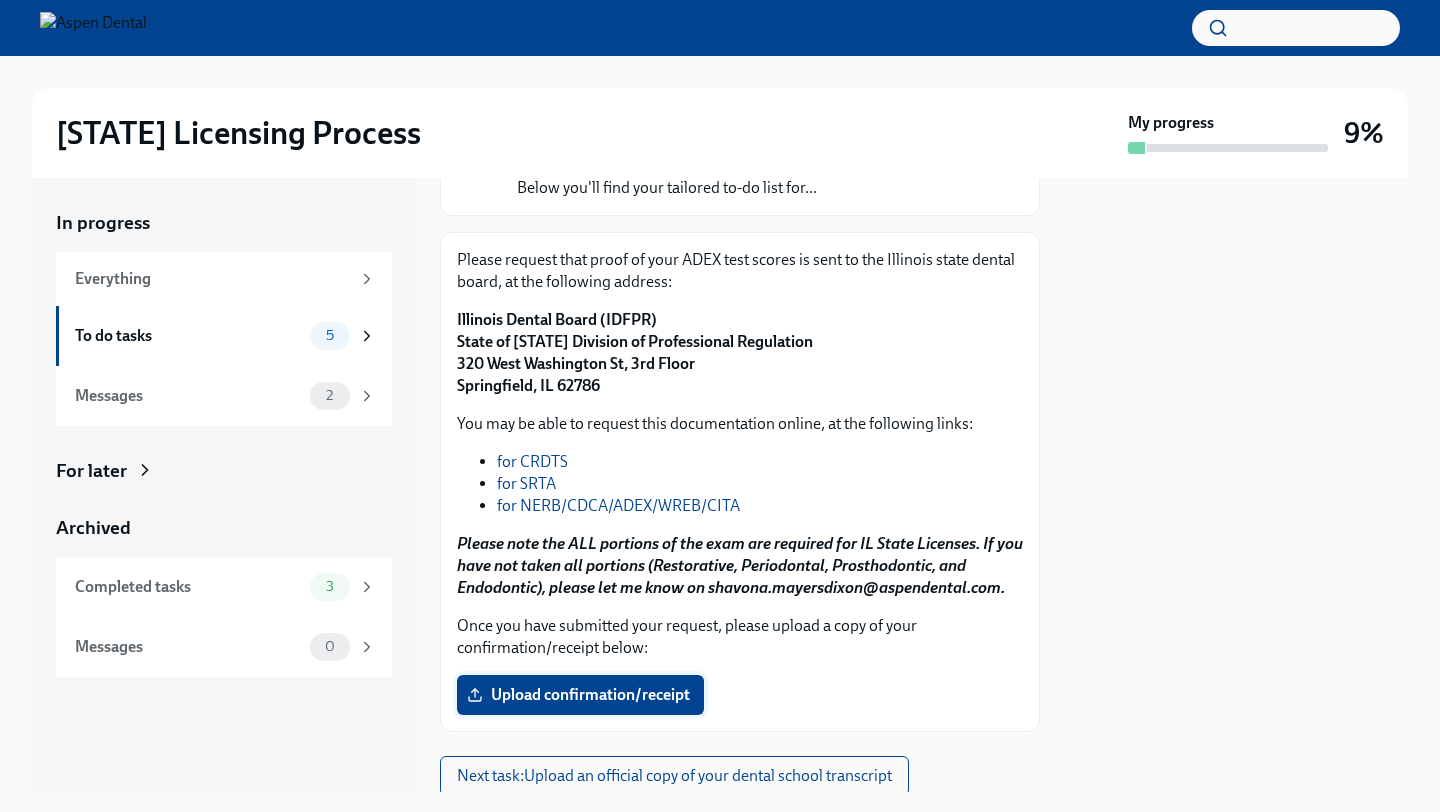click on "Upload confirmation/receipt" at bounding box center (580, 695) 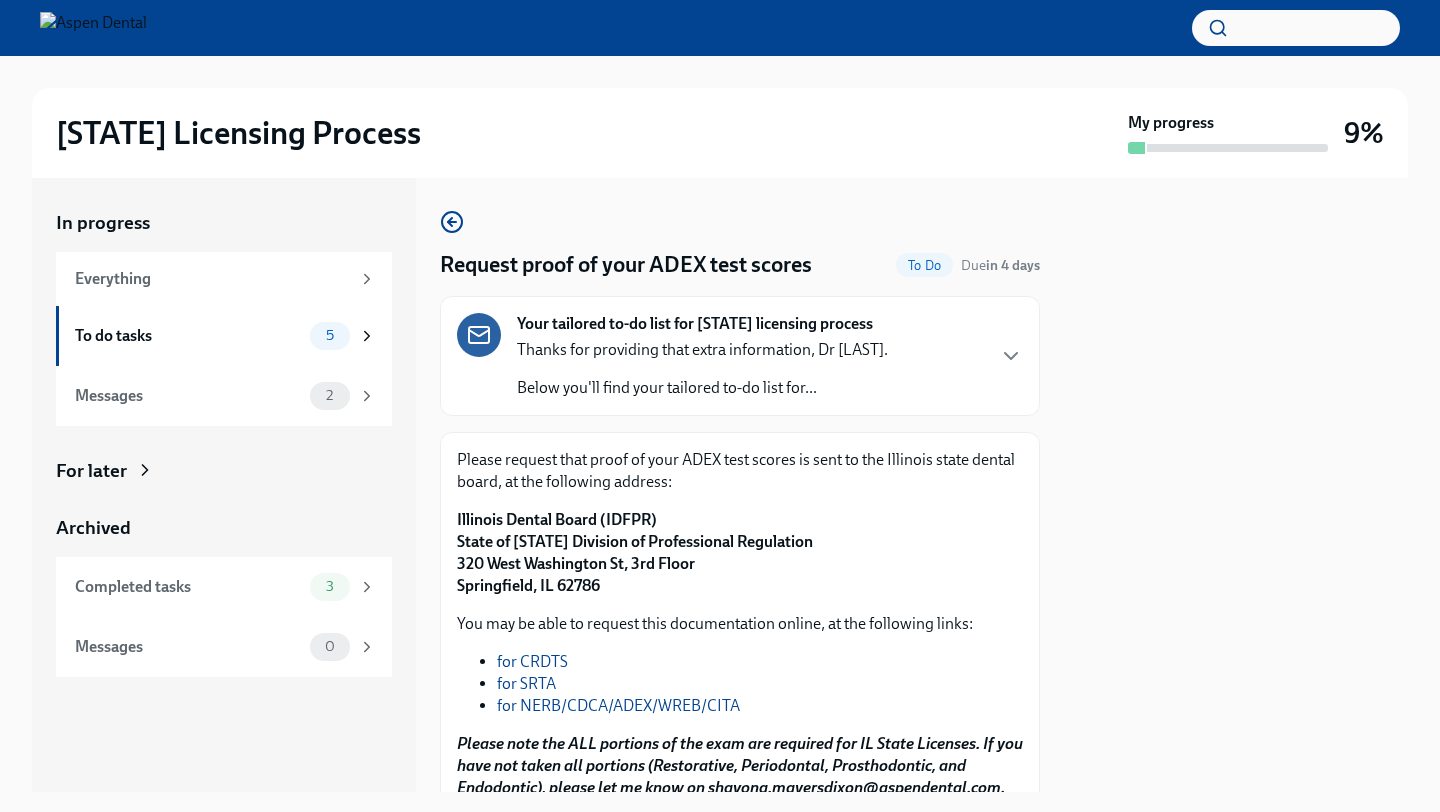 scroll, scrollTop: 268, scrollLeft: 0, axis: vertical 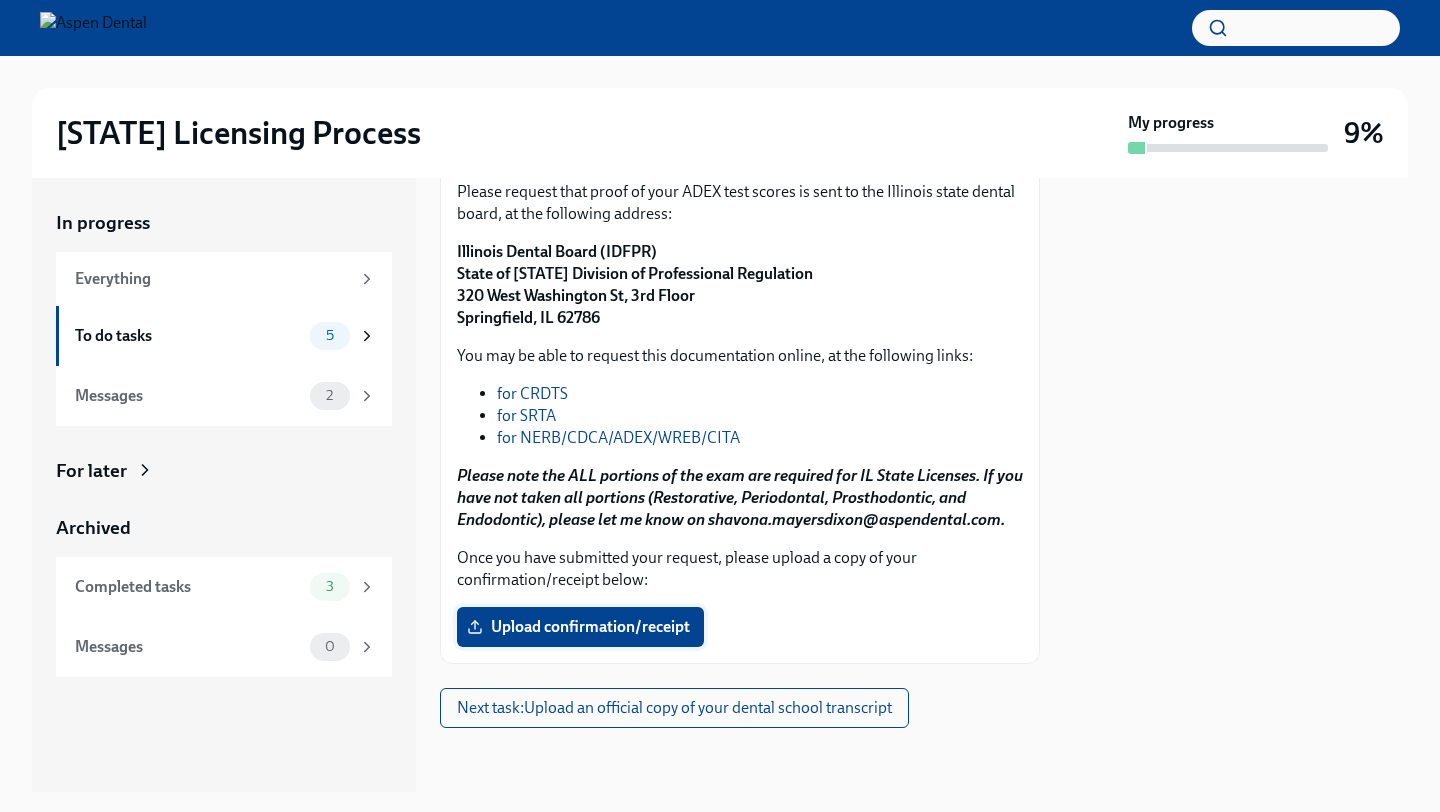 click on "Upload confirmation/receipt" at bounding box center [580, 627] 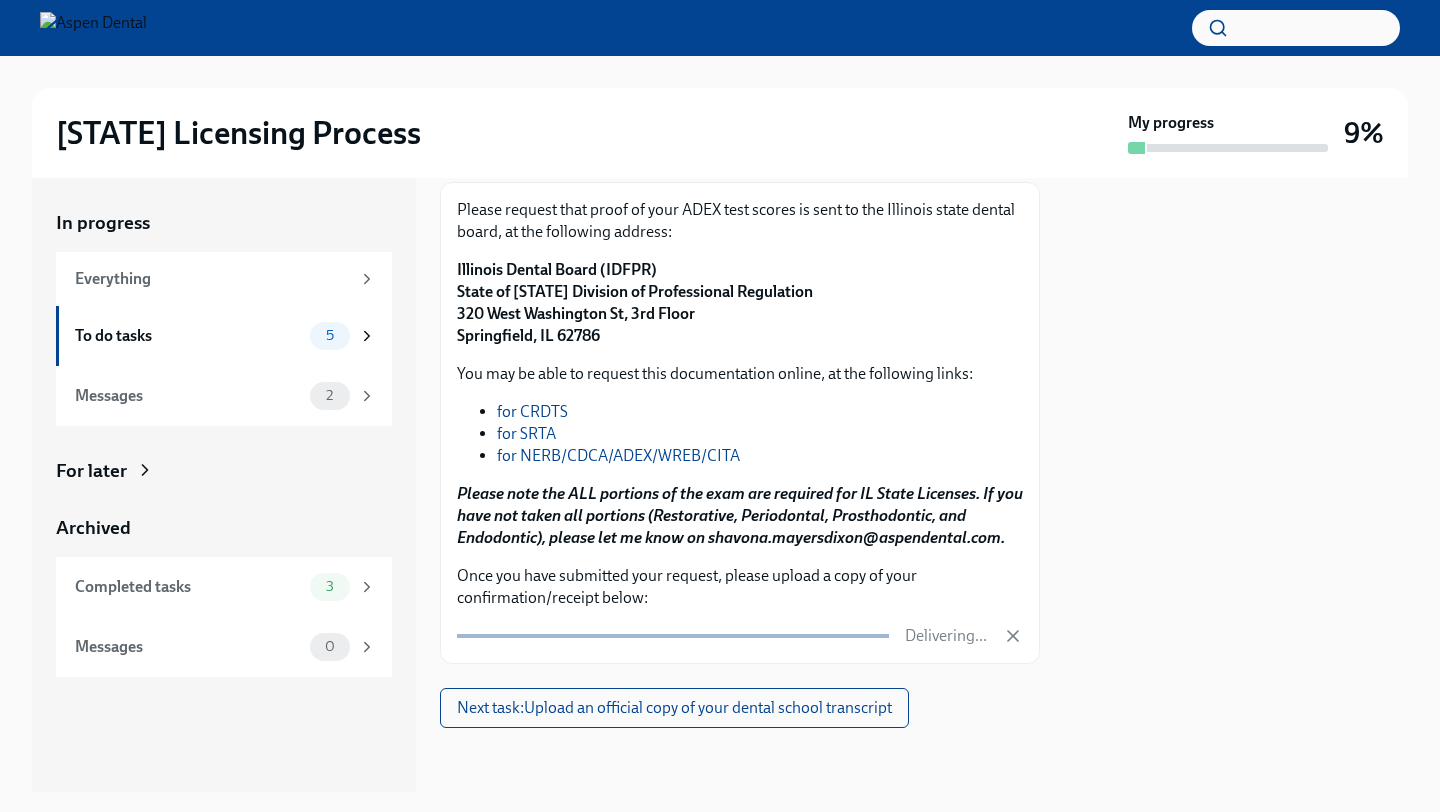 scroll, scrollTop: 268, scrollLeft: 0, axis: vertical 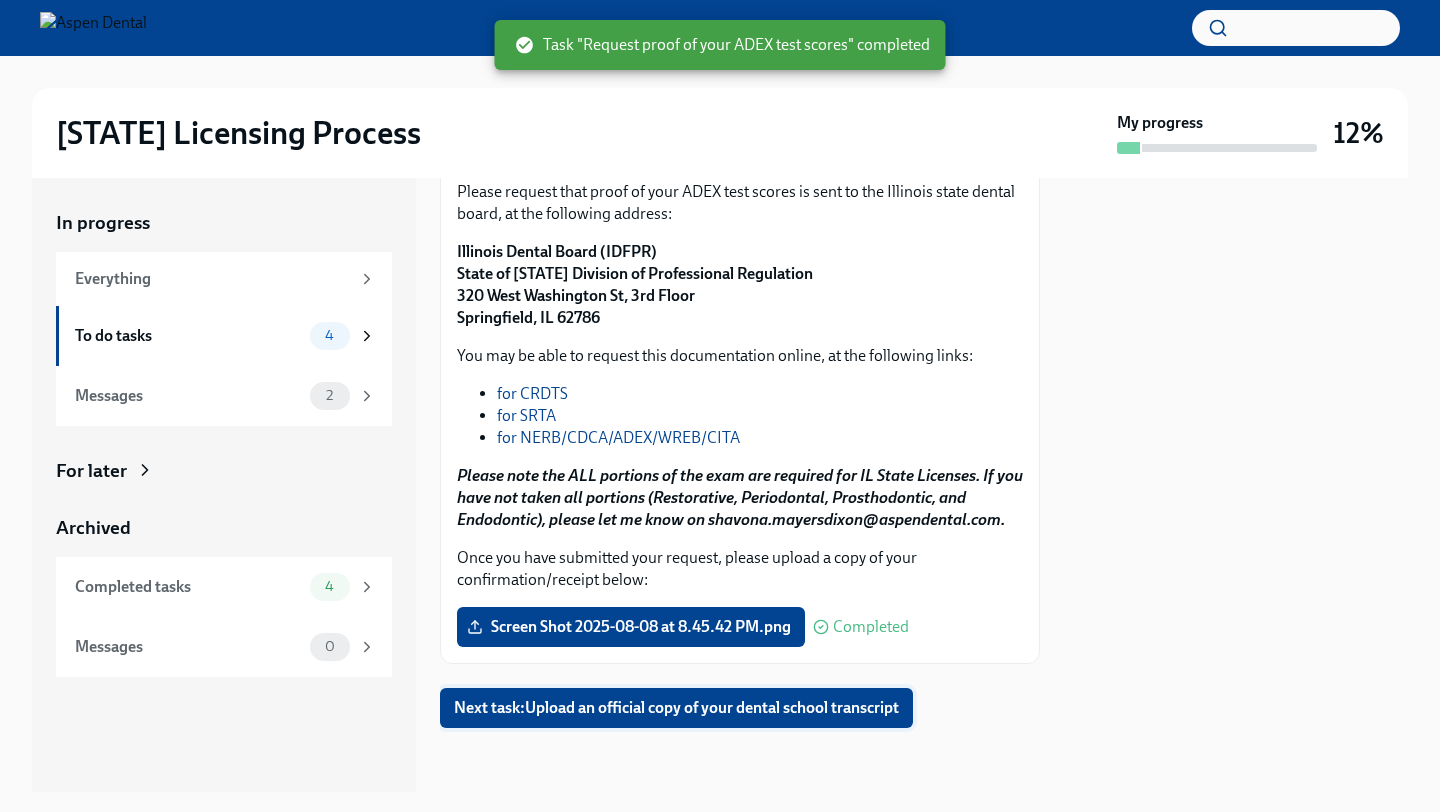 click on "Next task :  Upload an official copy of your dental school transcript" at bounding box center [676, 708] 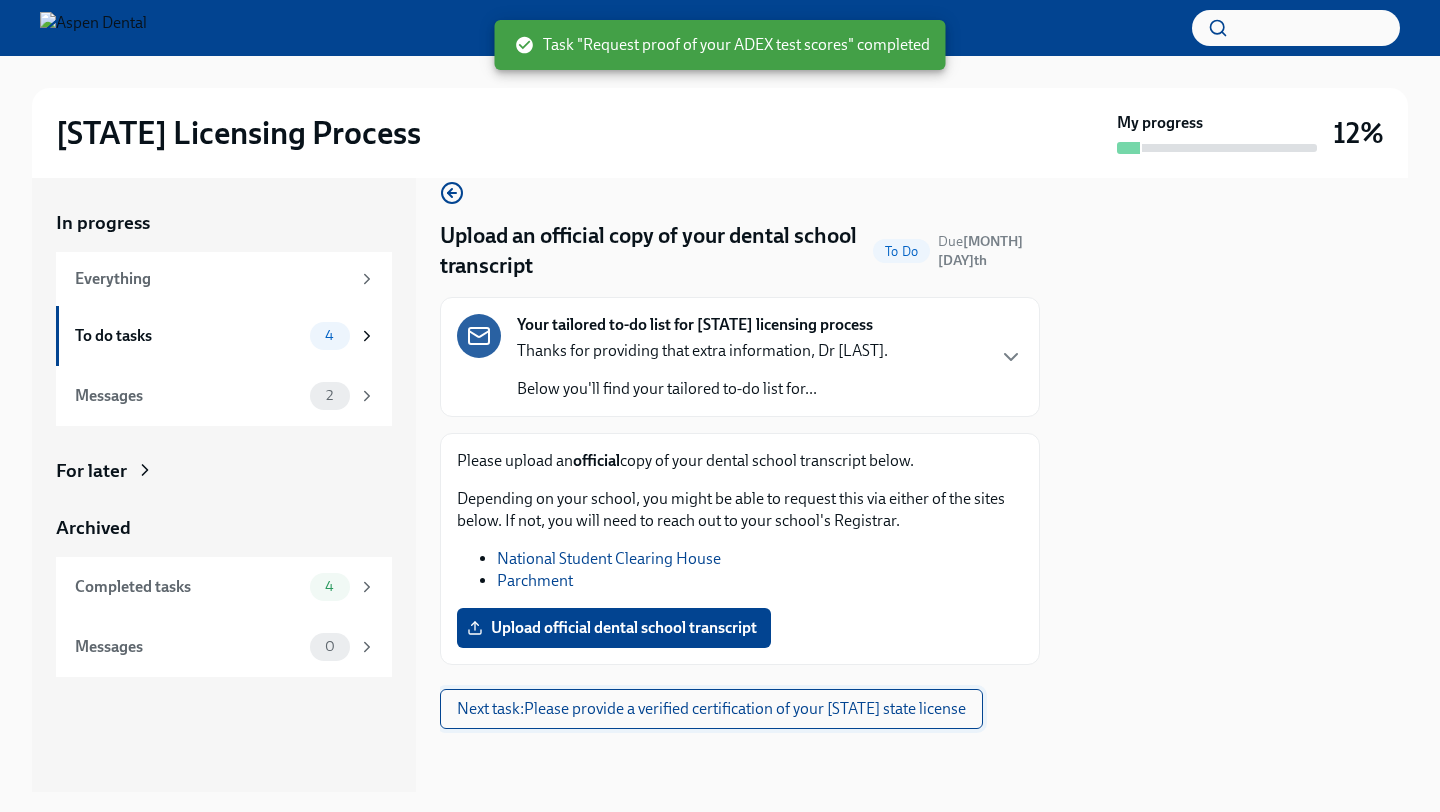 scroll, scrollTop: 30, scrollLeft: 0, axis: vertical 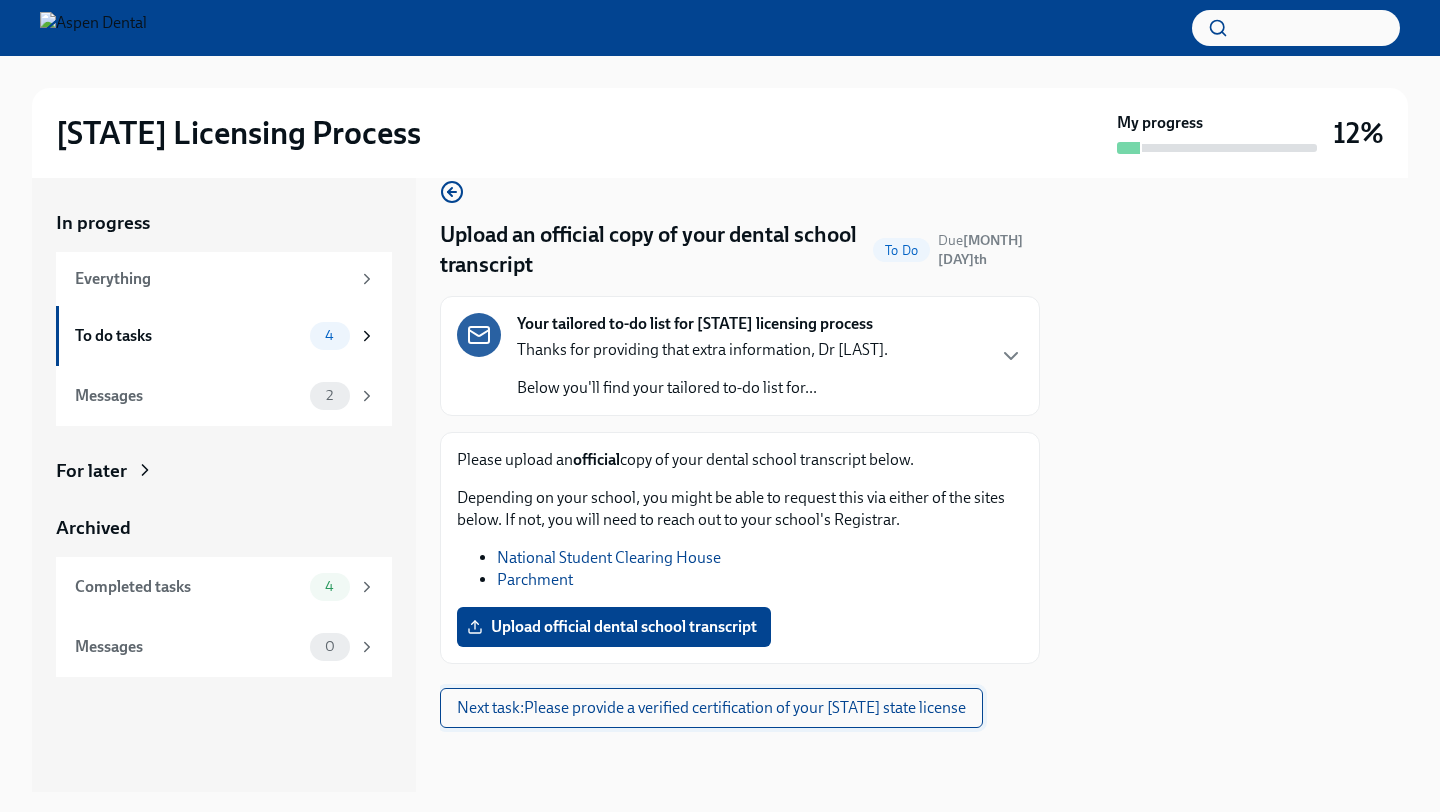 click on "Next task :  Provide a verified certification of your Georgia state license" at bounding box center [711, 708] 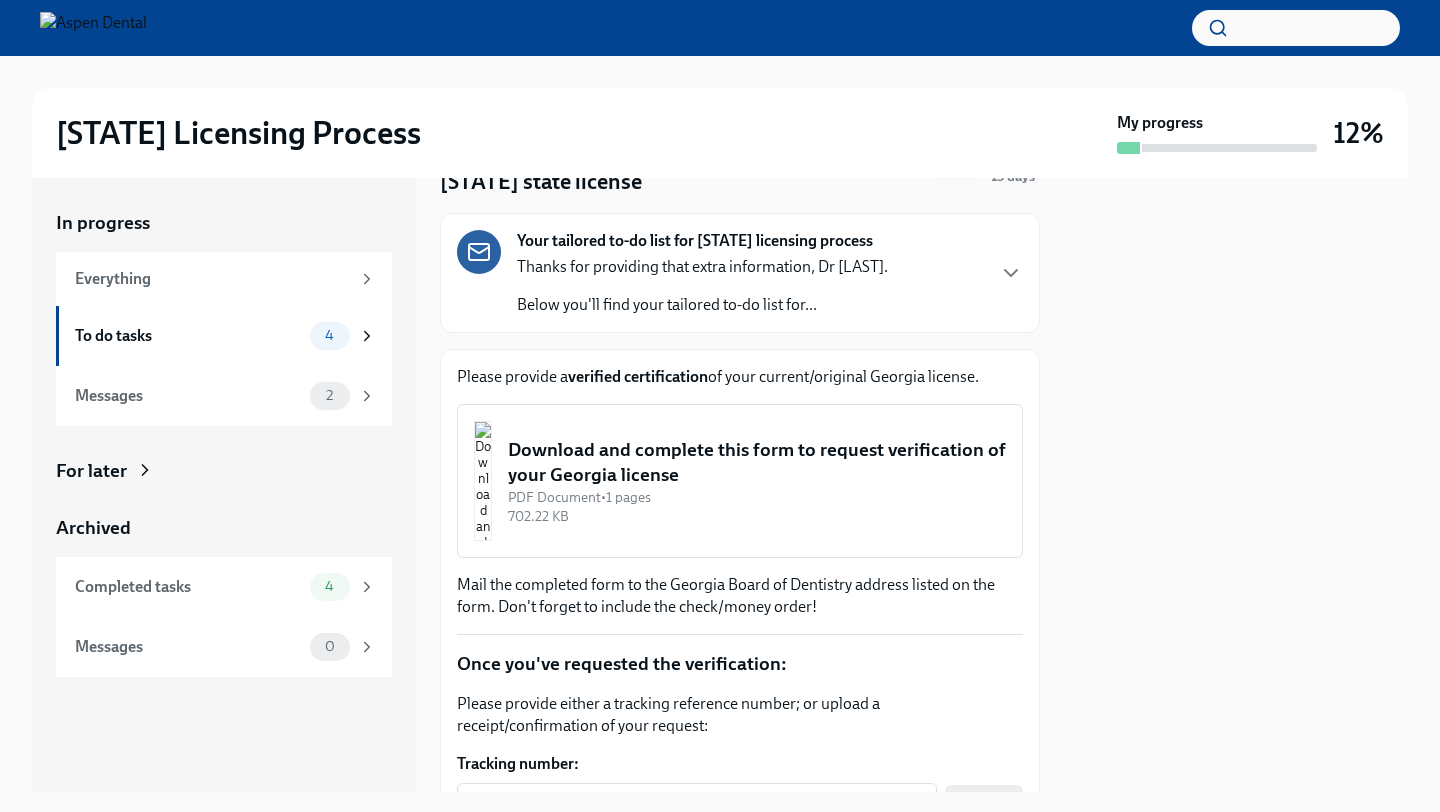 scroll, scrollTop: 0, scrollLeft: 0, axis: both 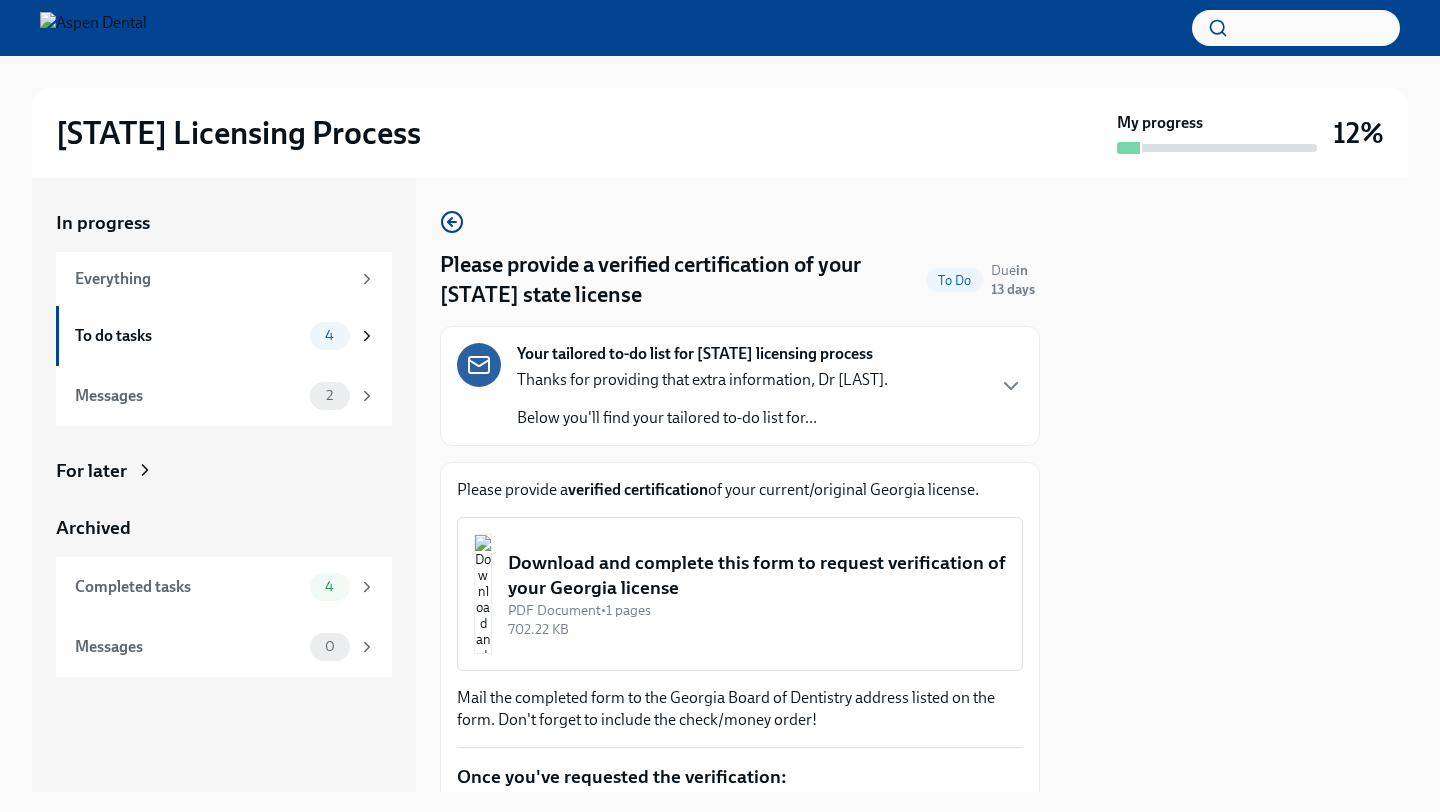 click on "Download and complete this form to request verification of your Georgia license PDF Document  •  1 pages 702.22 KB" at bounding box center (740, 594) 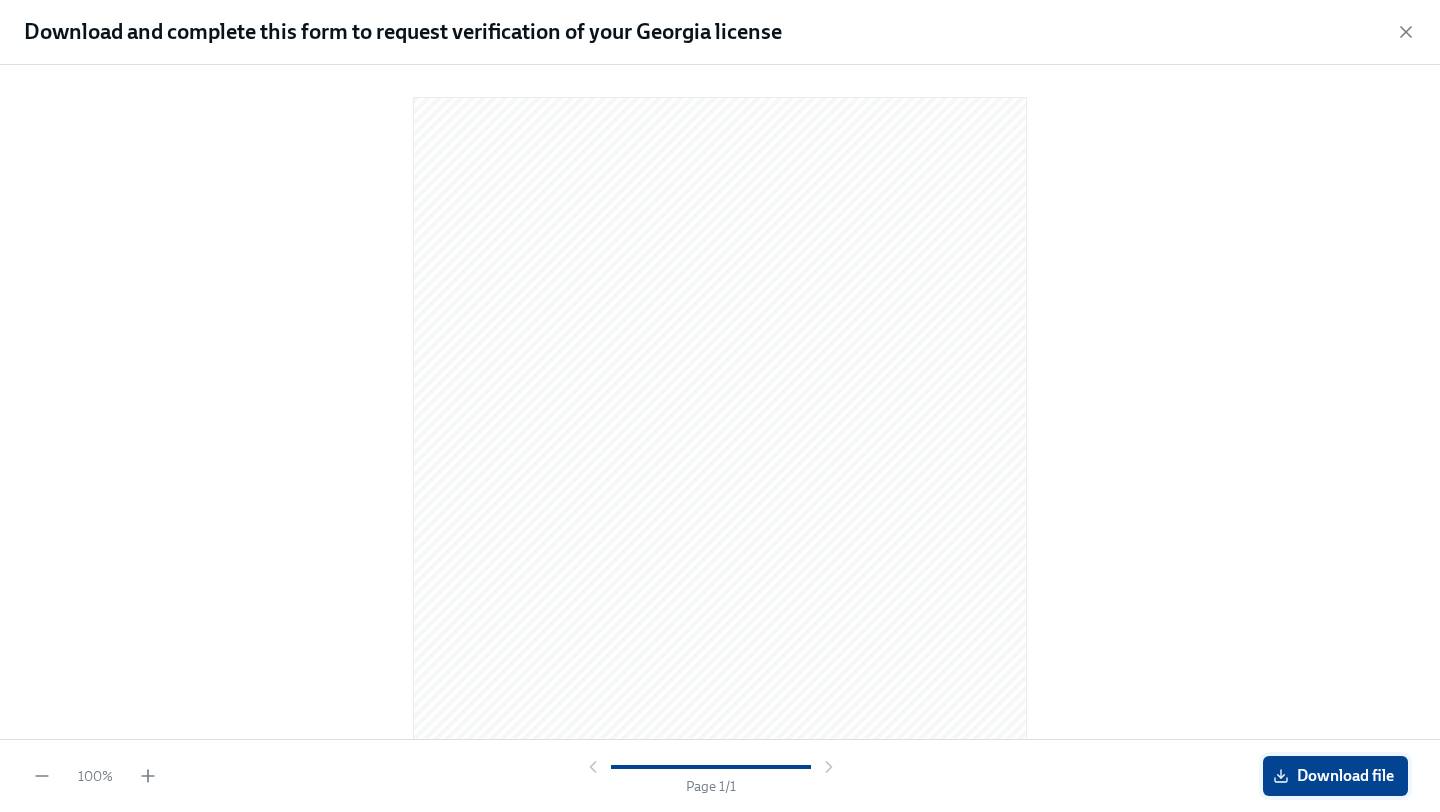 click on "Download file" at bounding box center [1335, 776] 